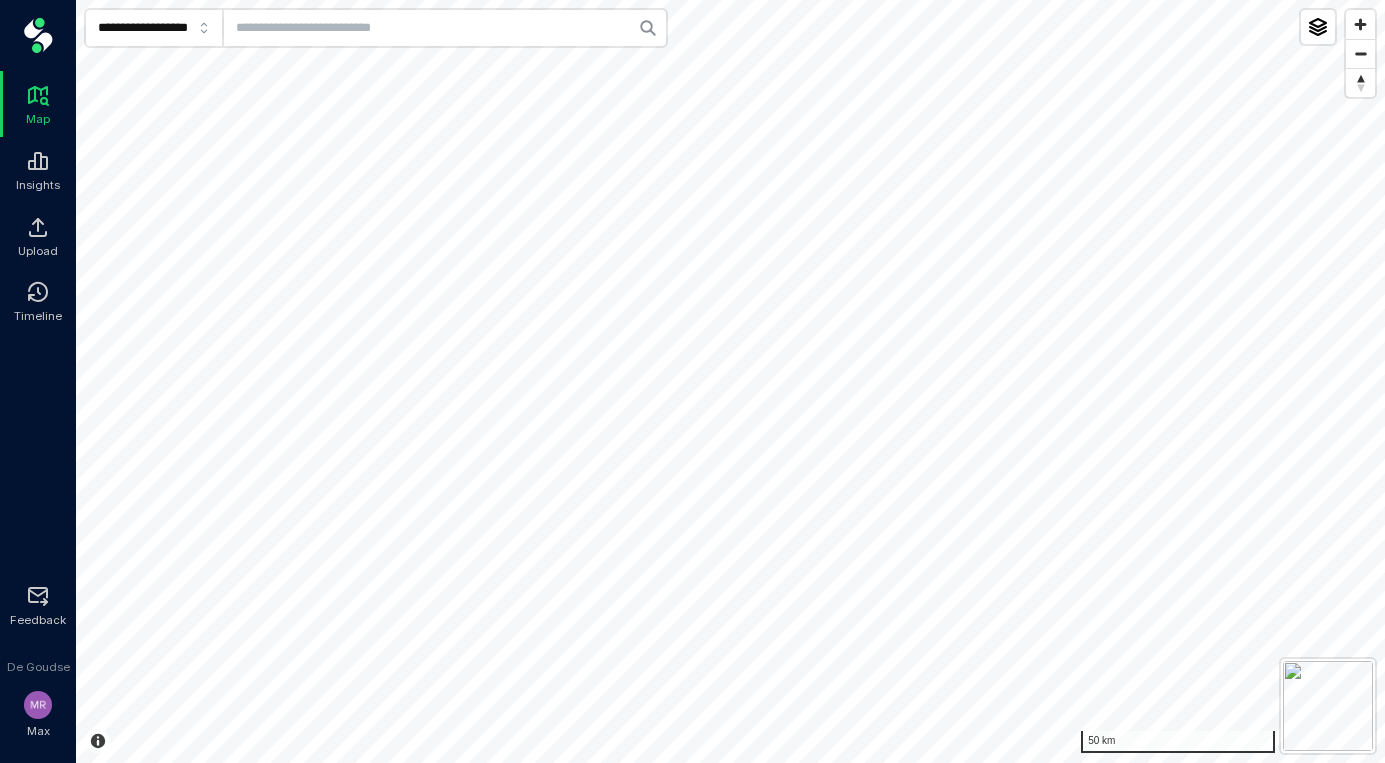 scroll, scrollTop: 0, scrollLeft: 0, axis: both 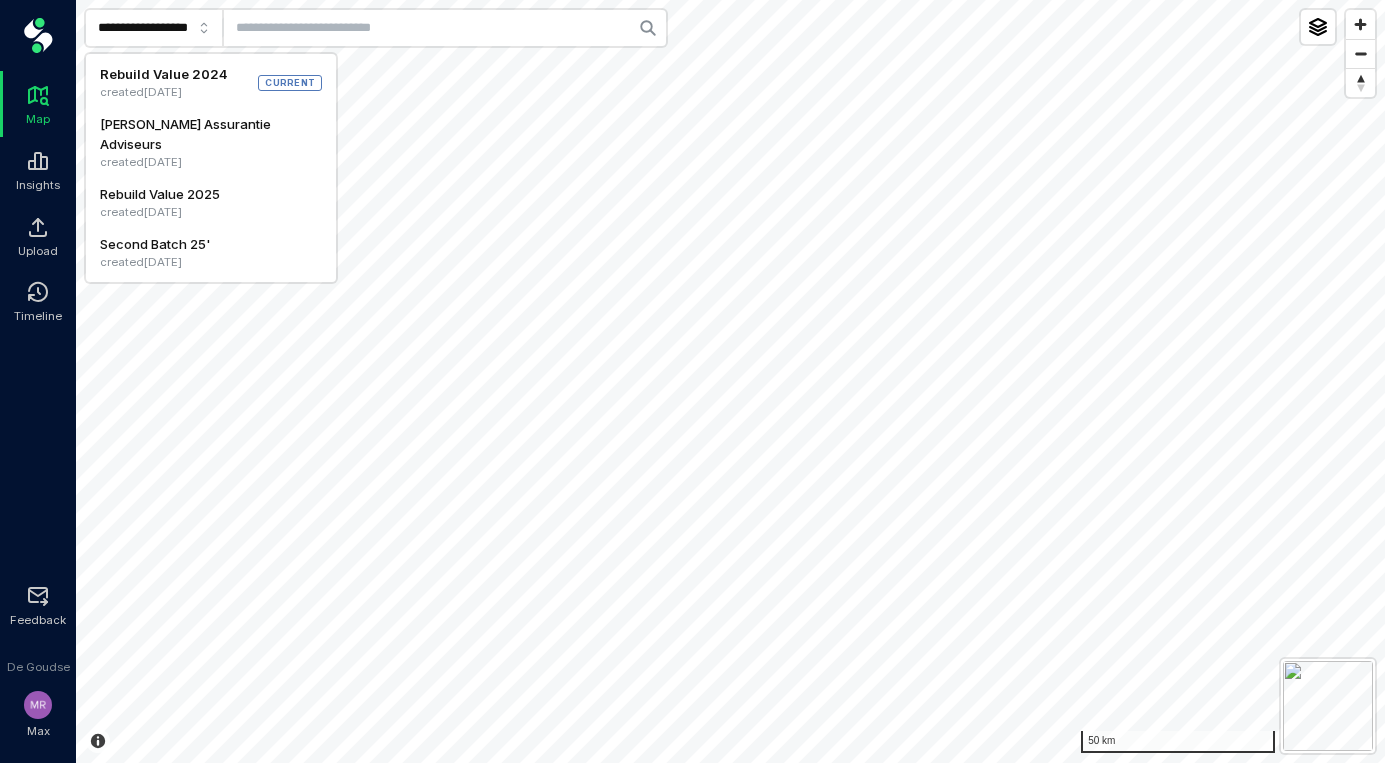 click on "Second Batch 25'" at bounding box center [155, 244] 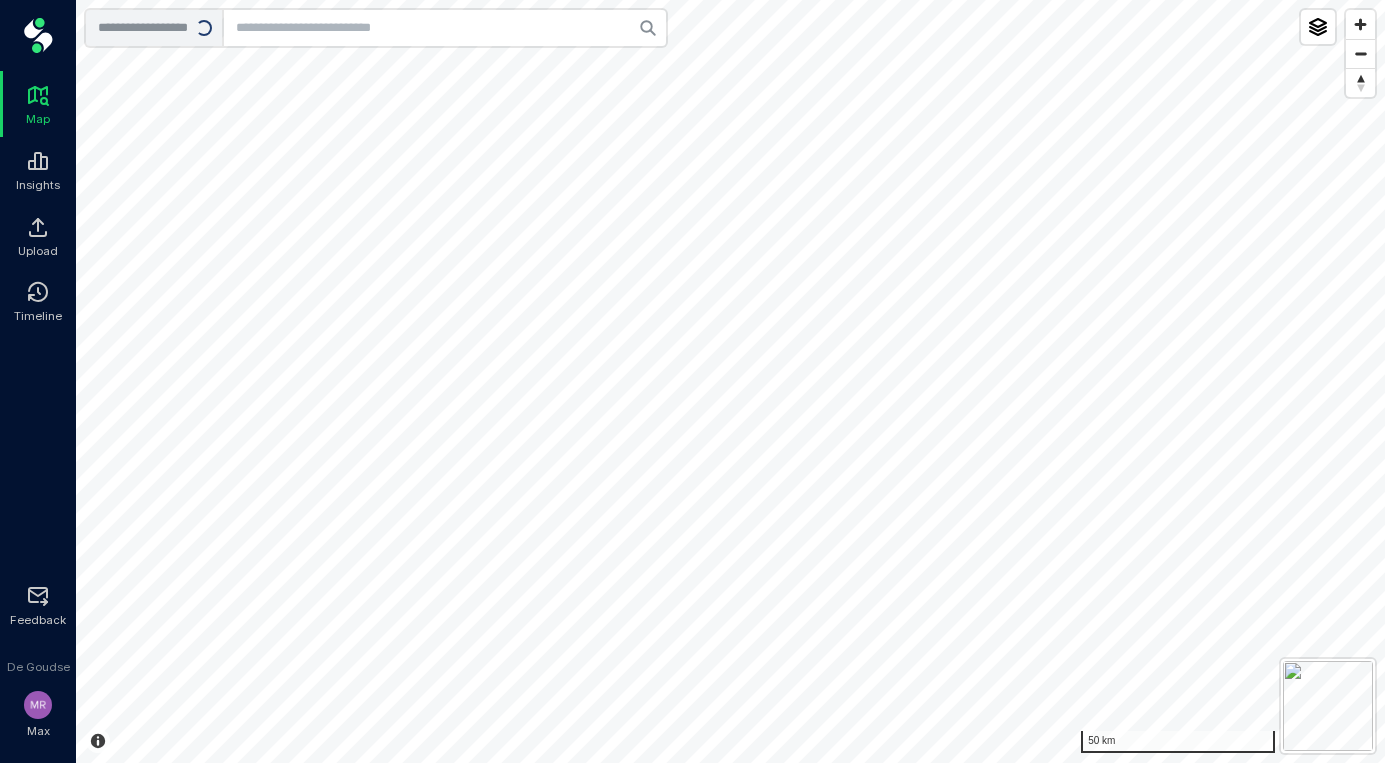 type on "**********" 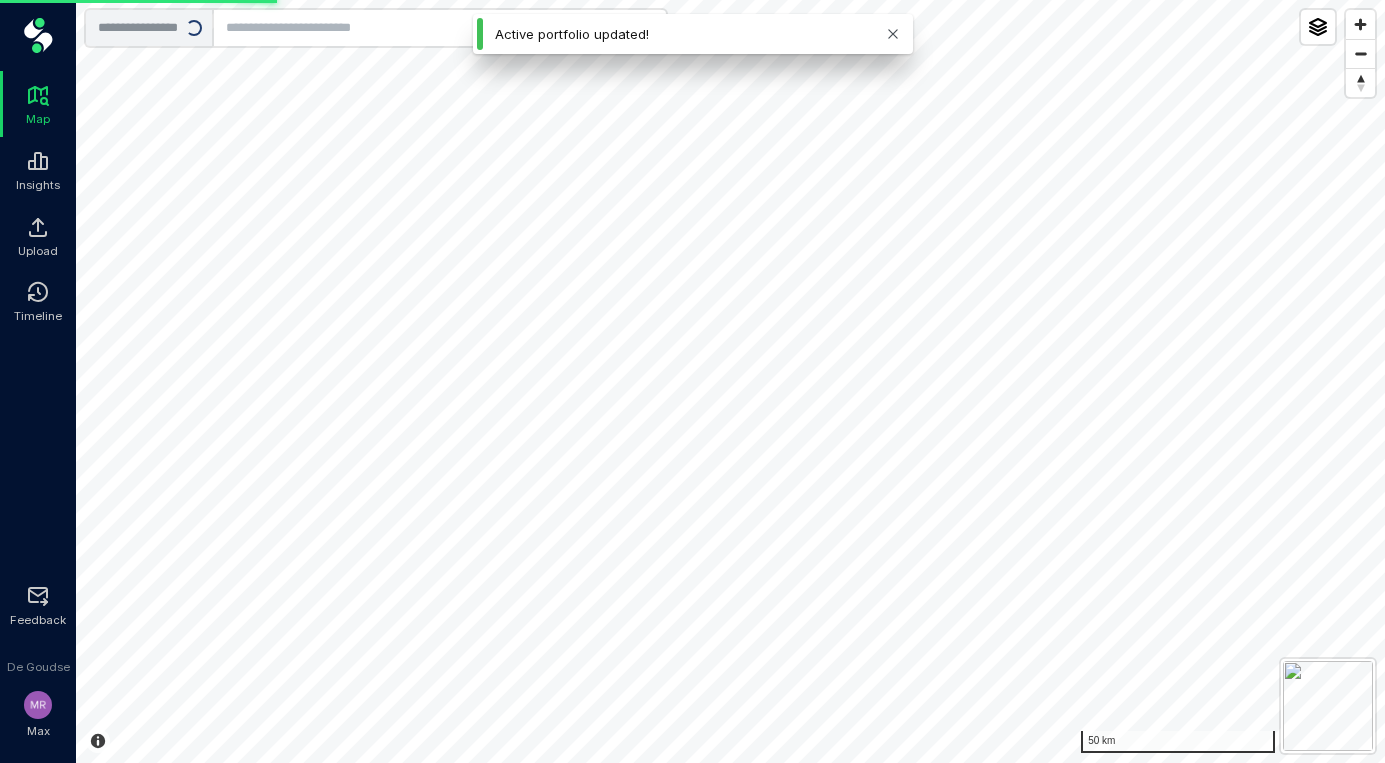 click at bounding box center [440, 28] 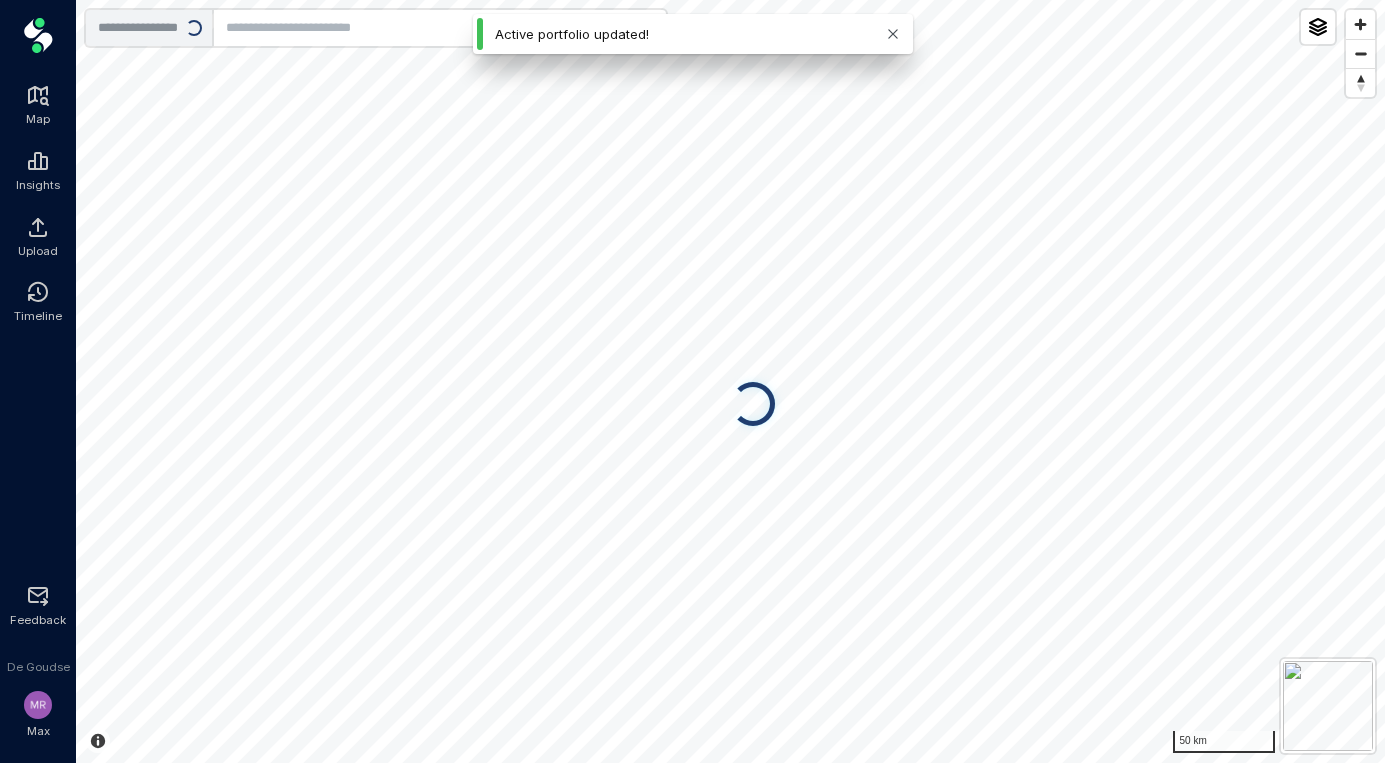 click at bounding box center [440, 28] 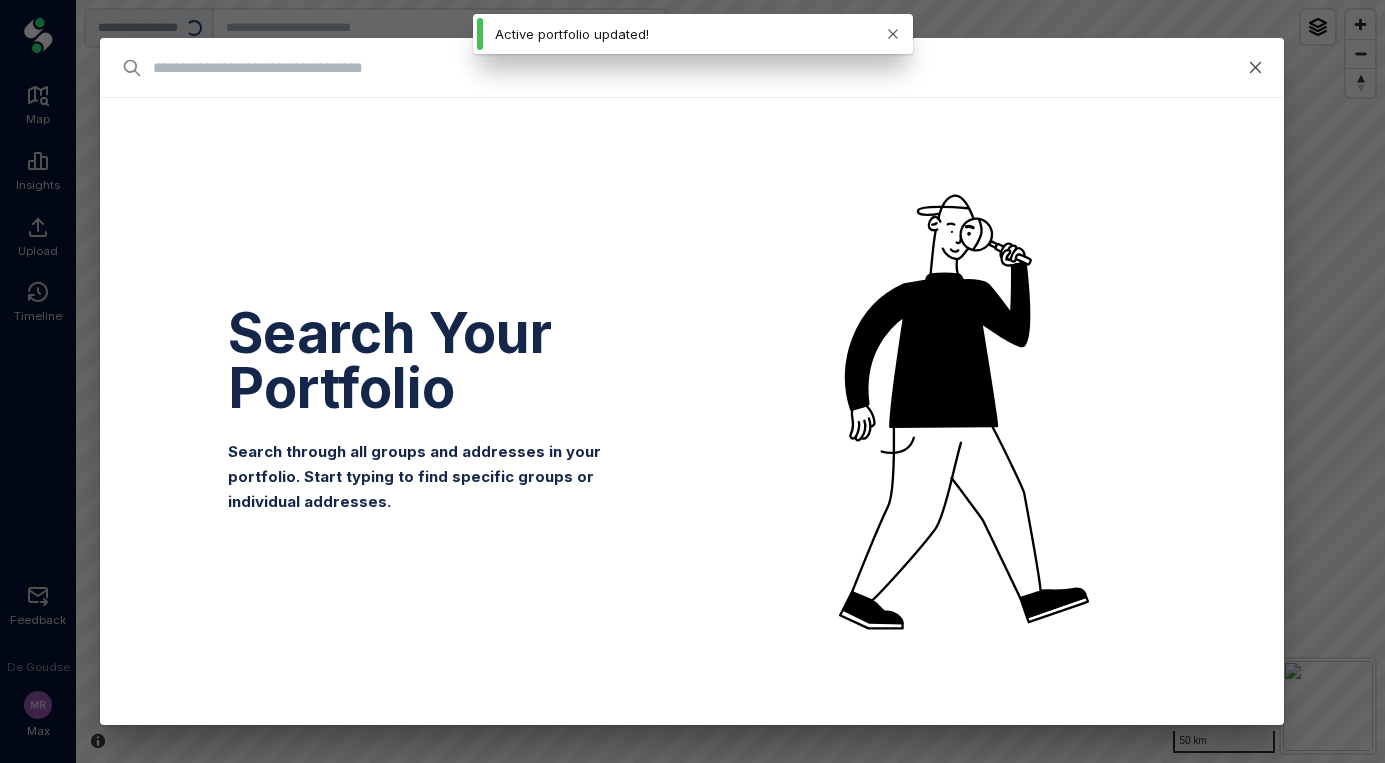 type on "*" 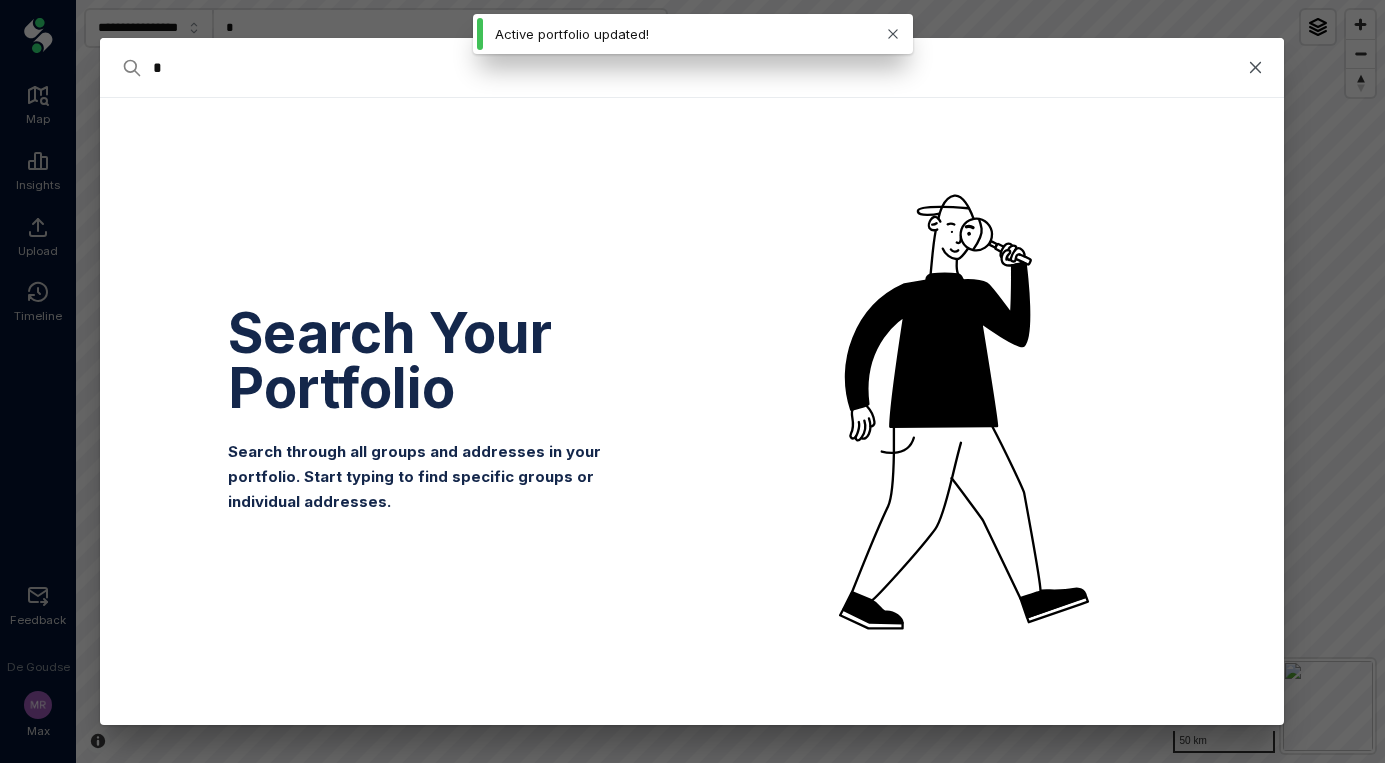 type on "**" 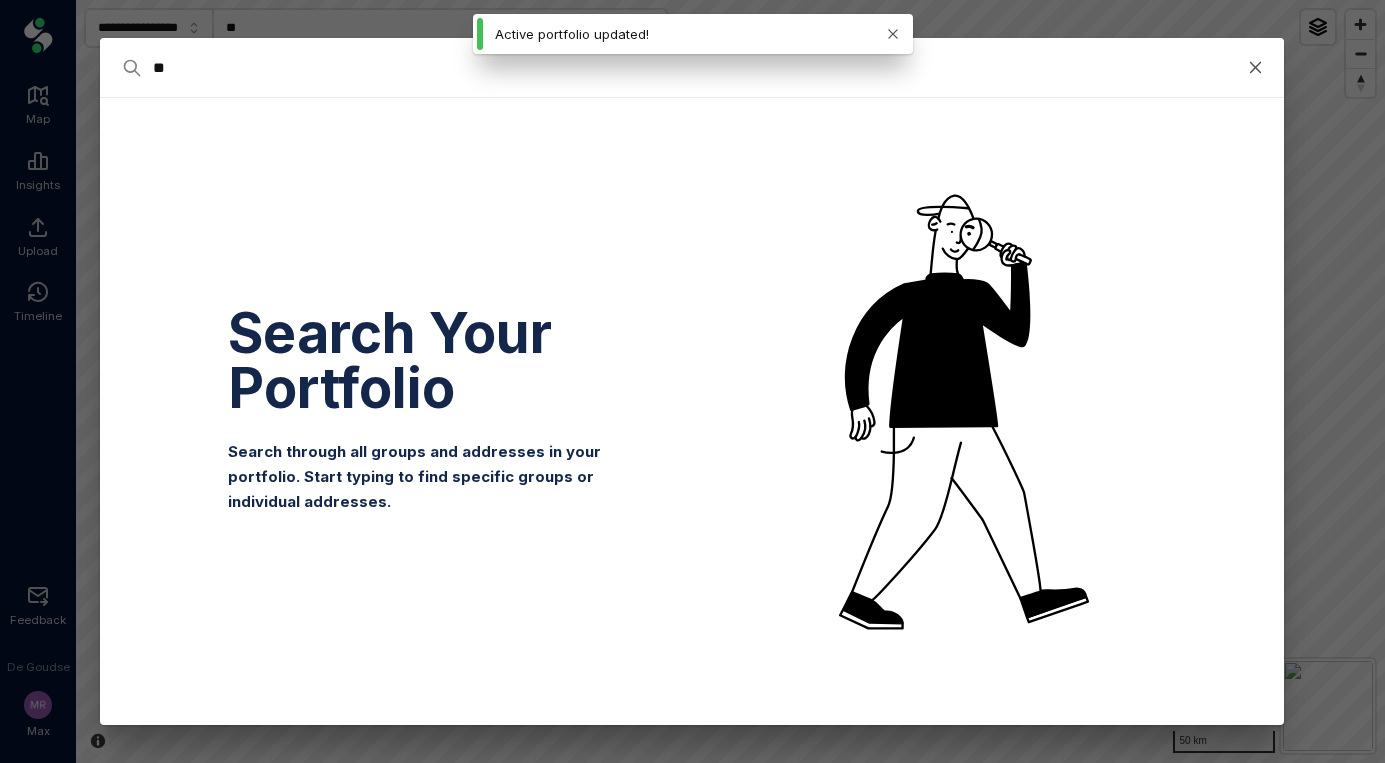 type on "***" 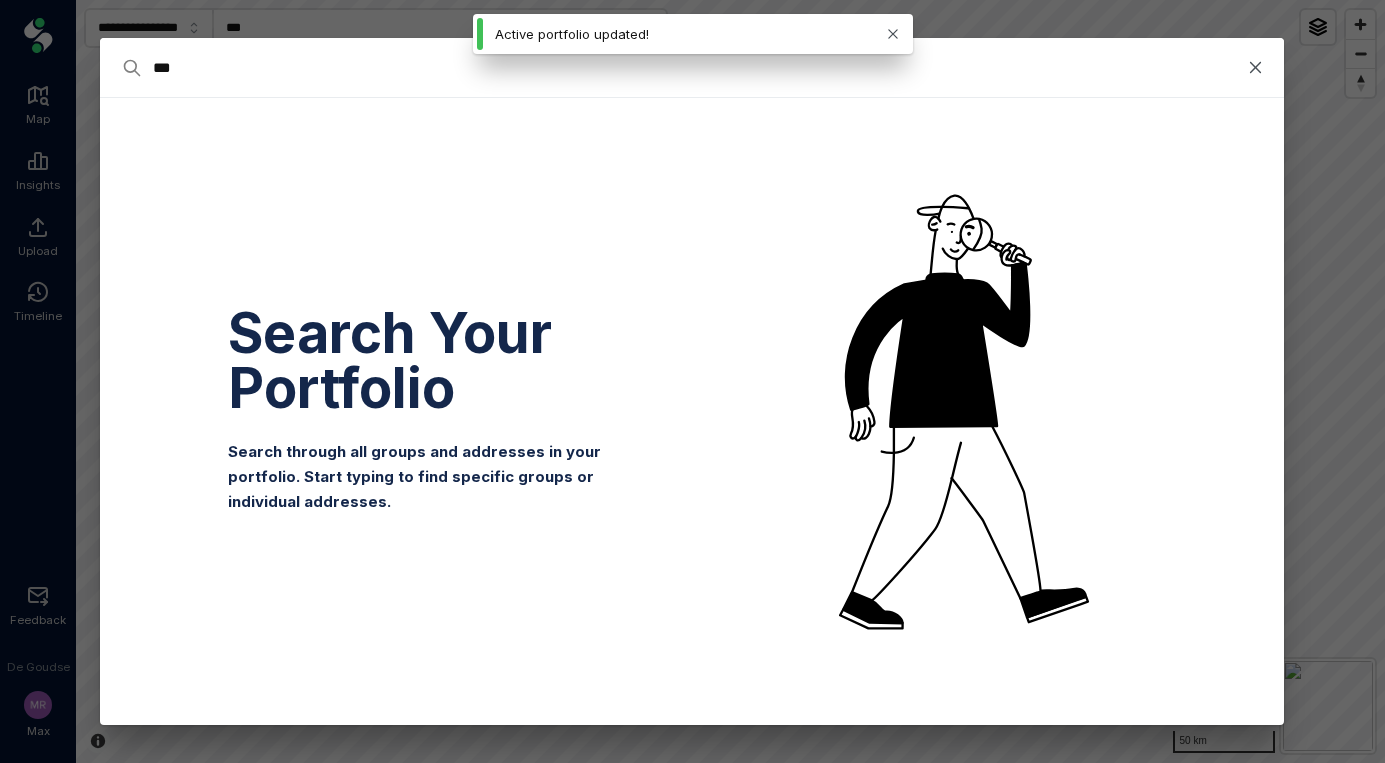 type on "****" 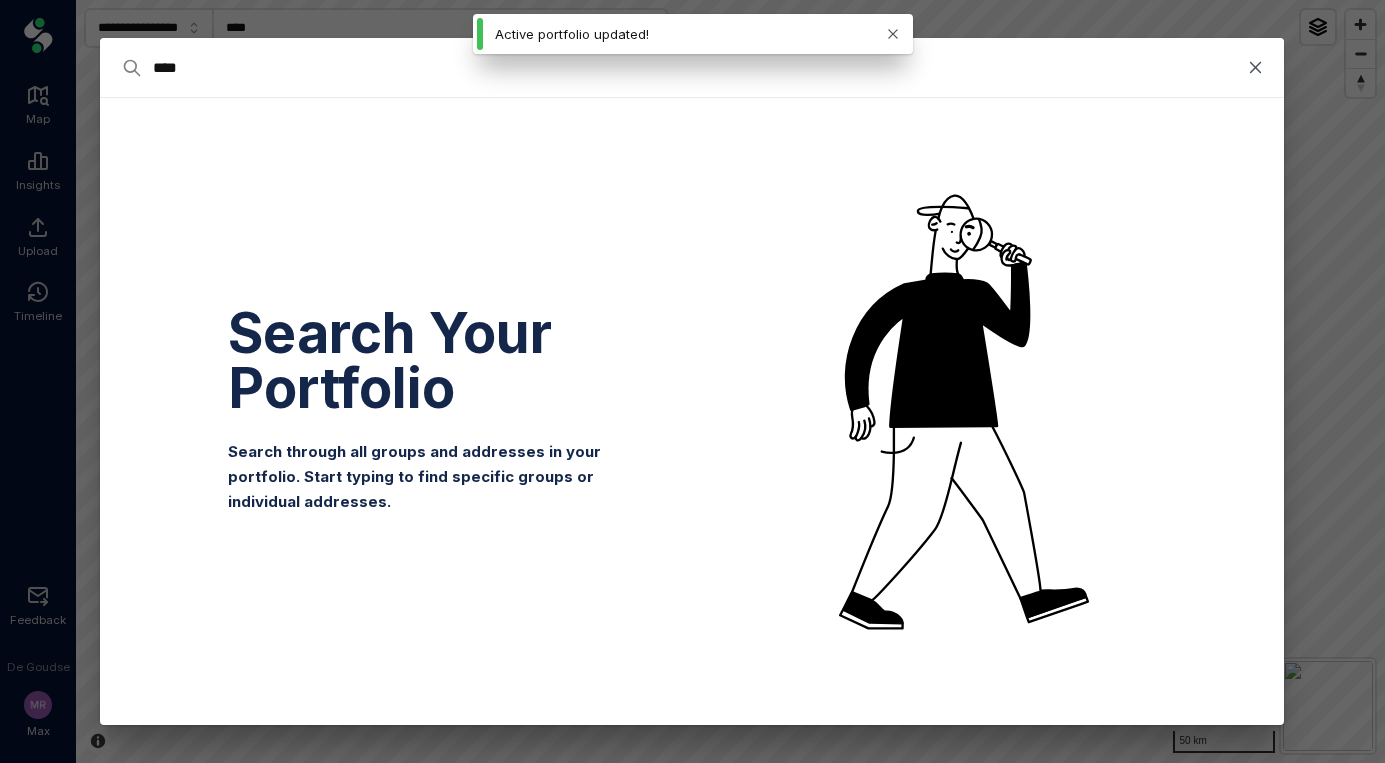type on "*****" 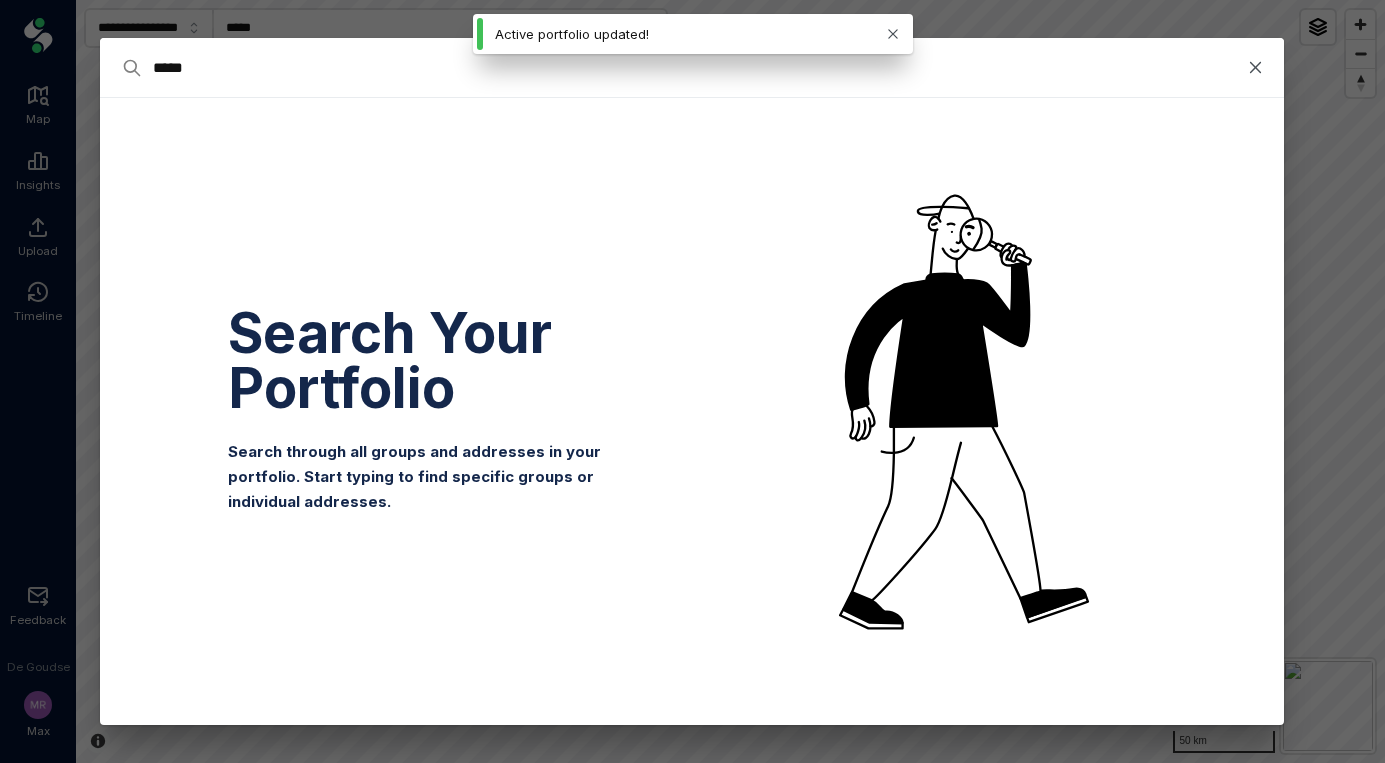 type on "******" 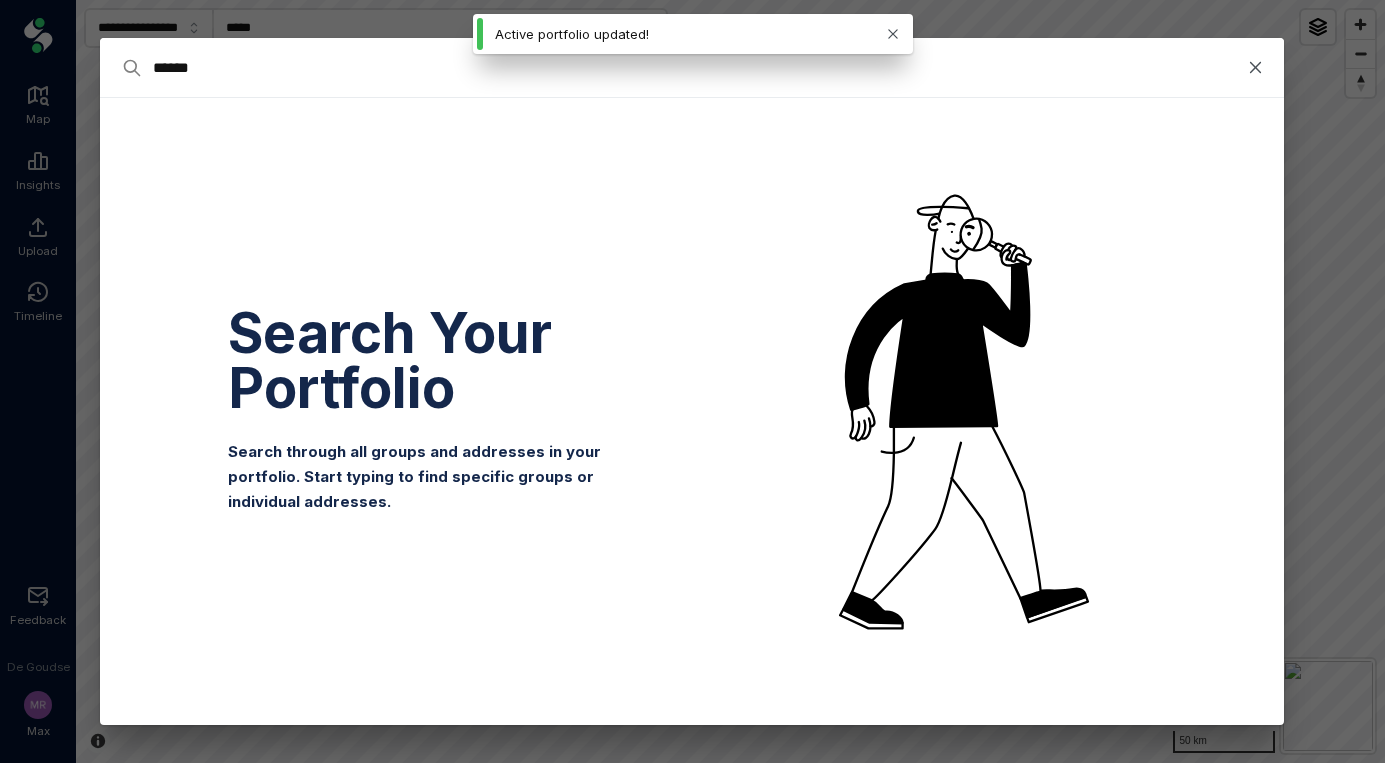 type on "******" 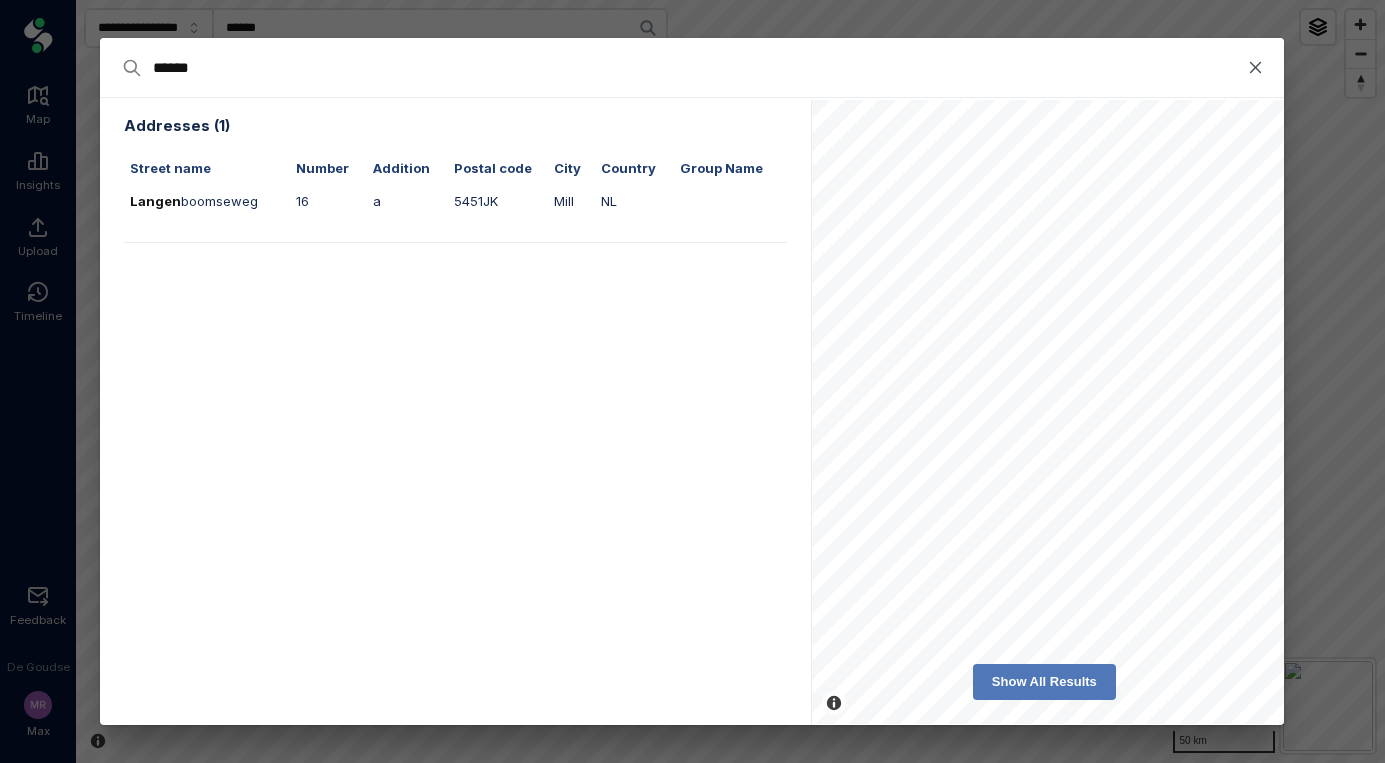 type on "******" 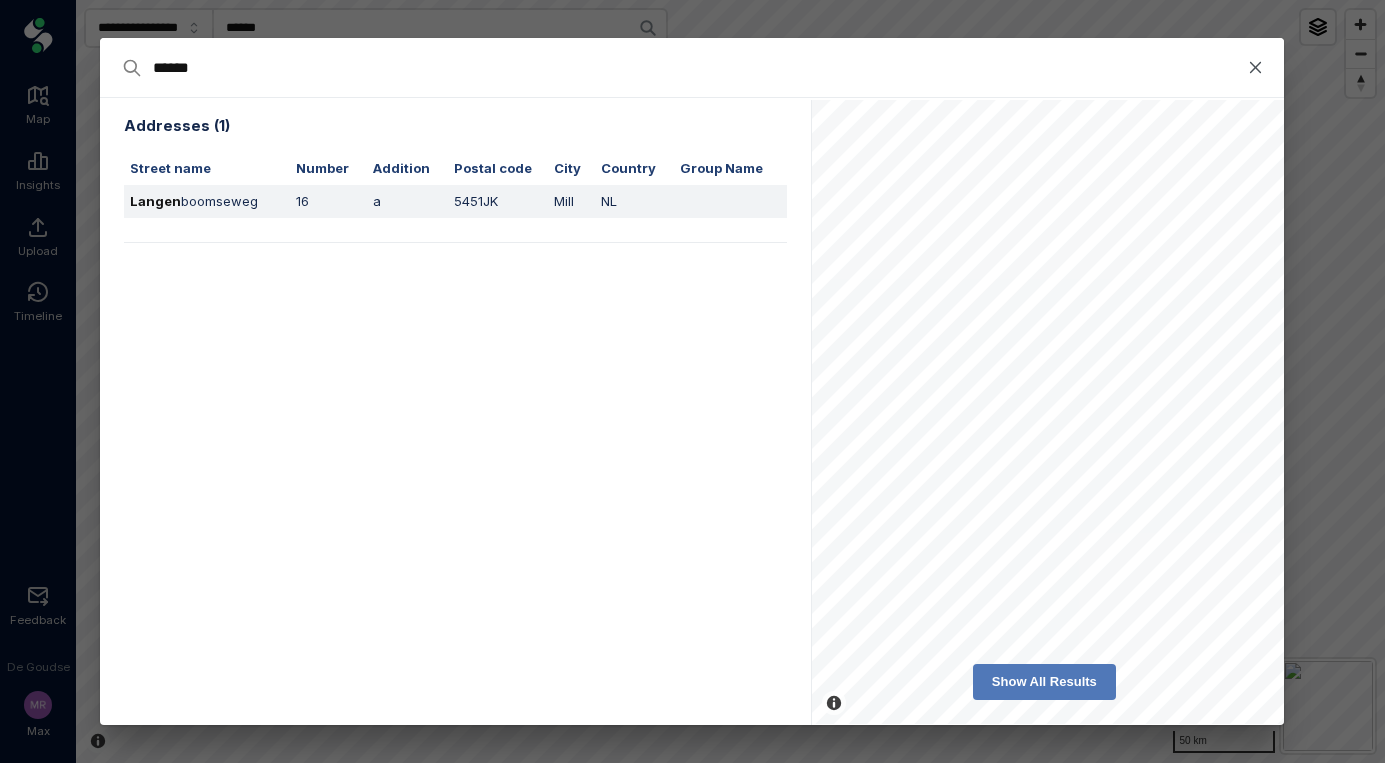 click on "16" at bounding box center [328, 202] 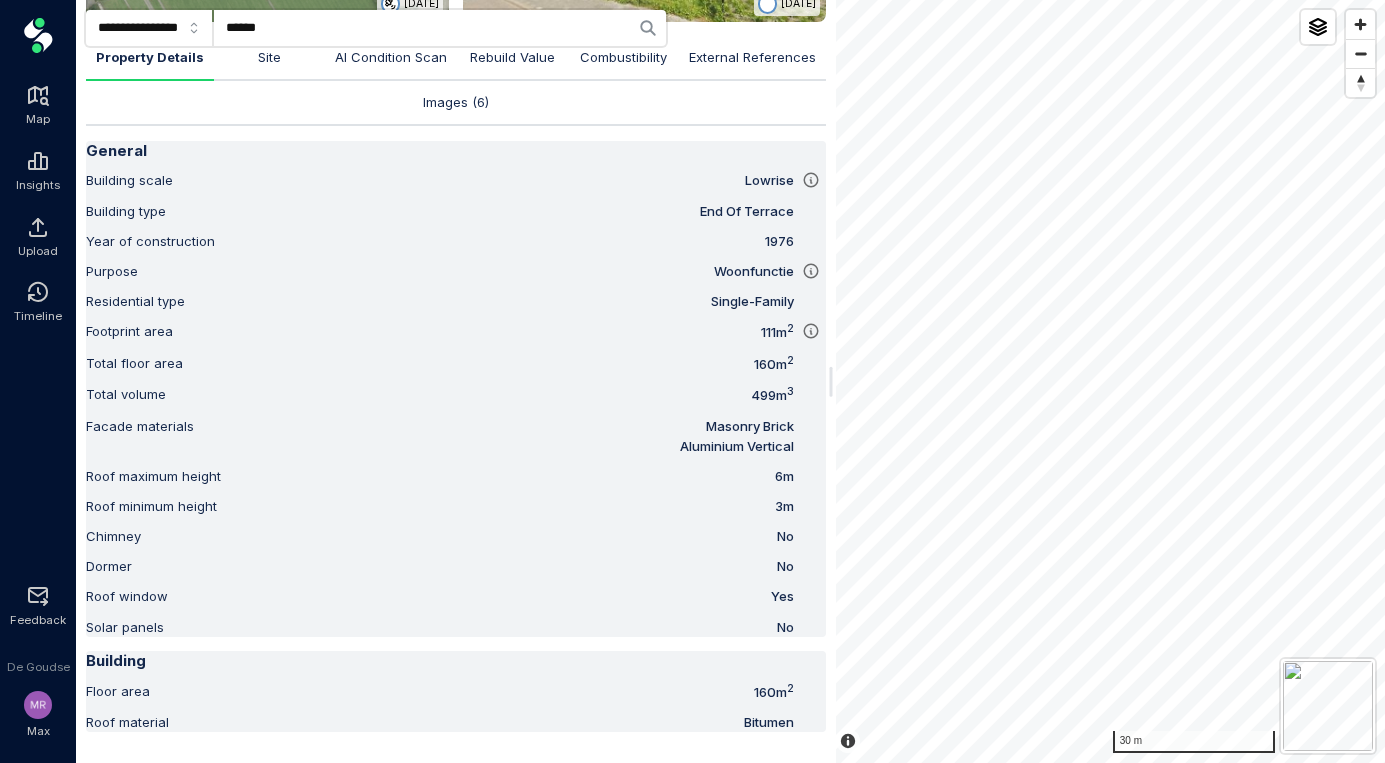 scroll, scrollTop: 0, scrollLeft: 0, axis: both 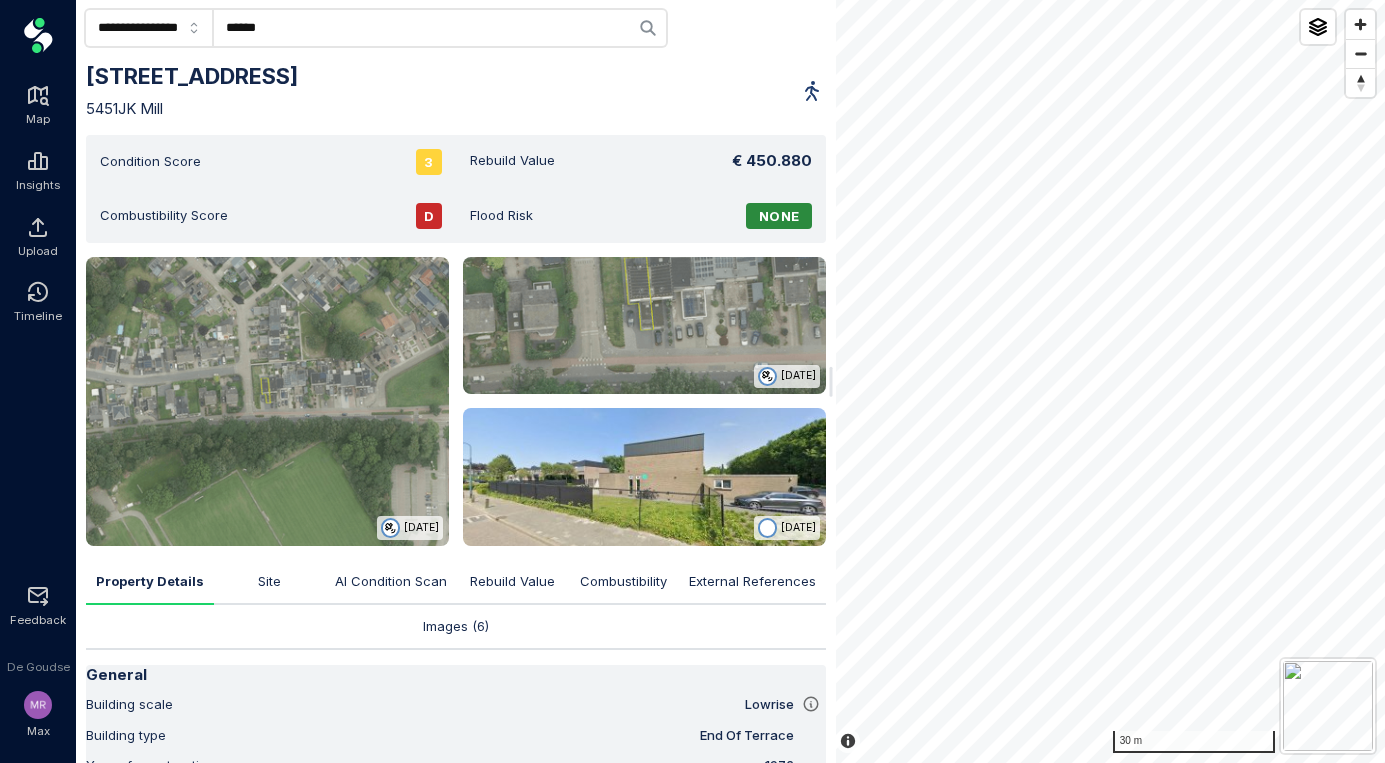 click at bounding box center (267, 401) 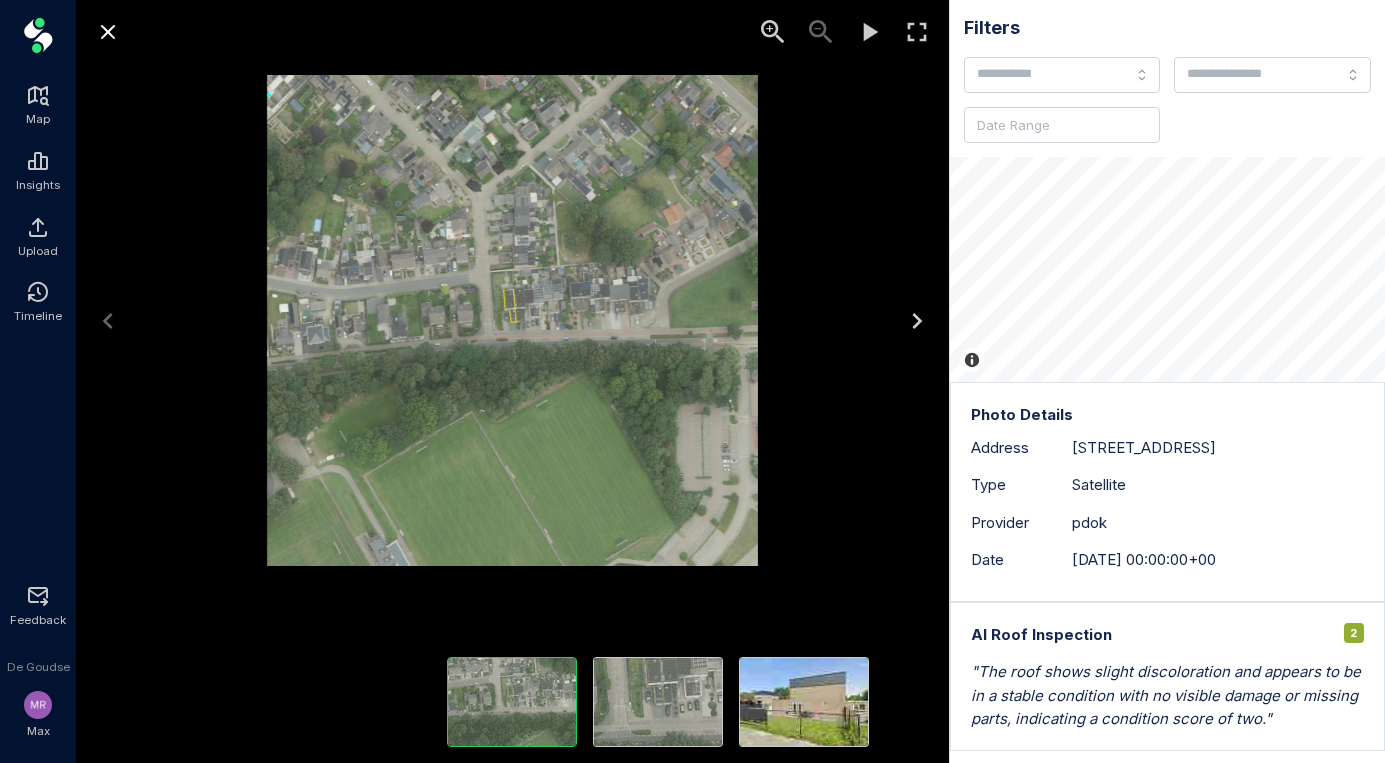 click 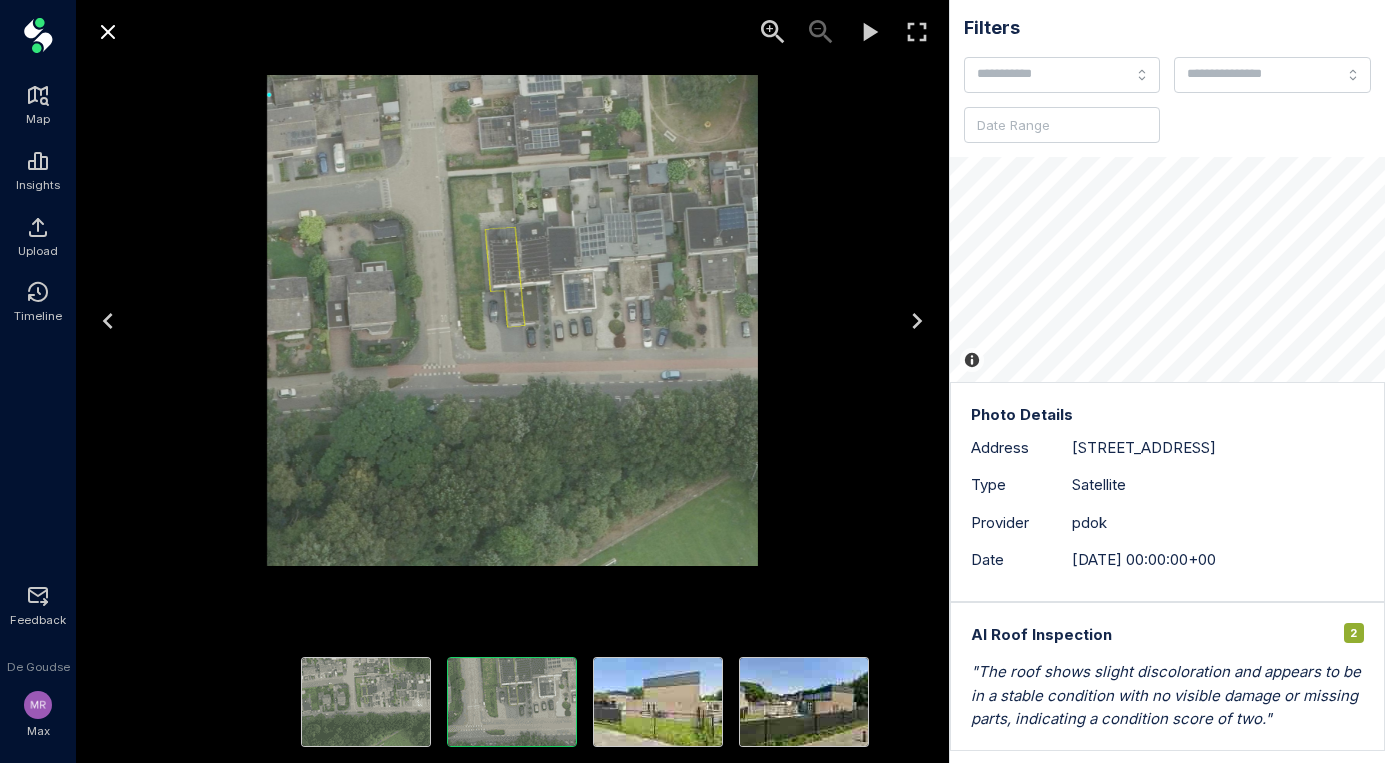click 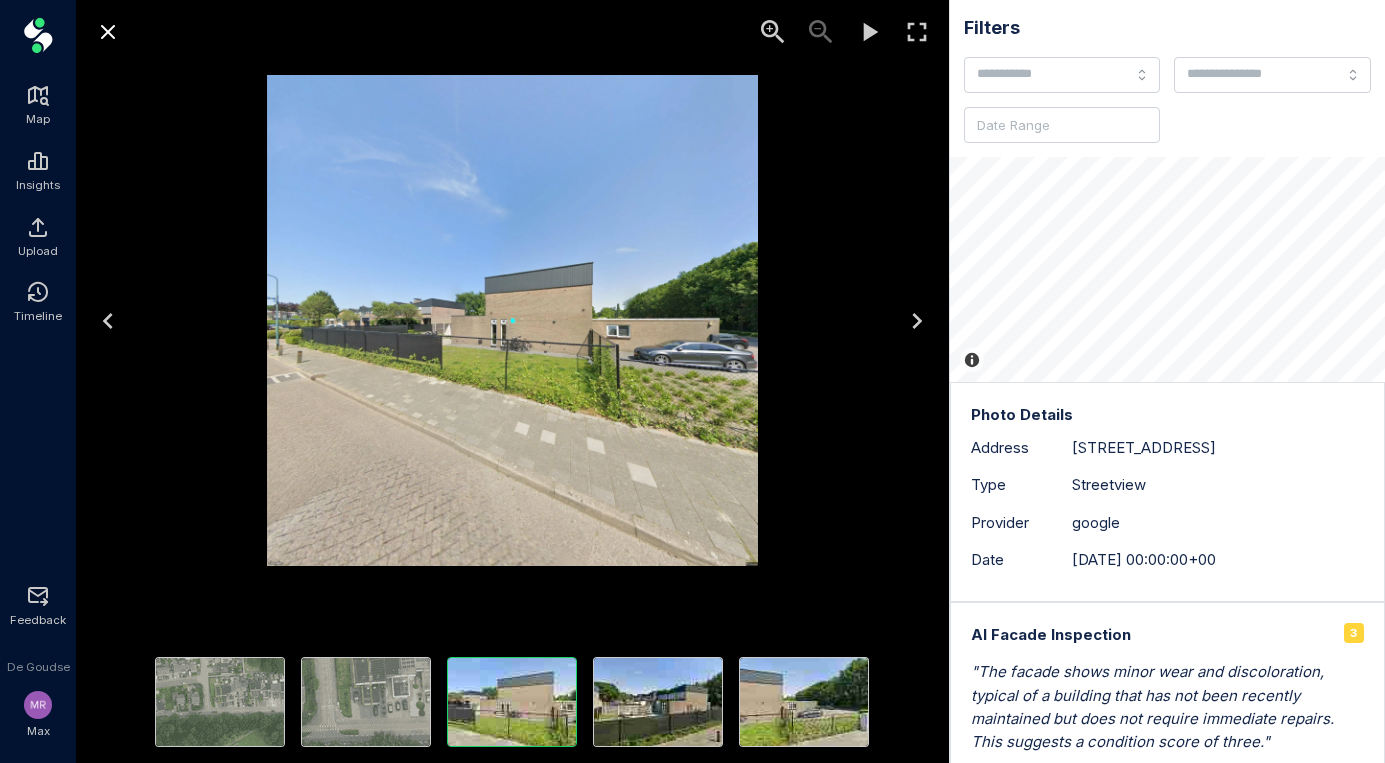 click at bounding box center [108, 321] 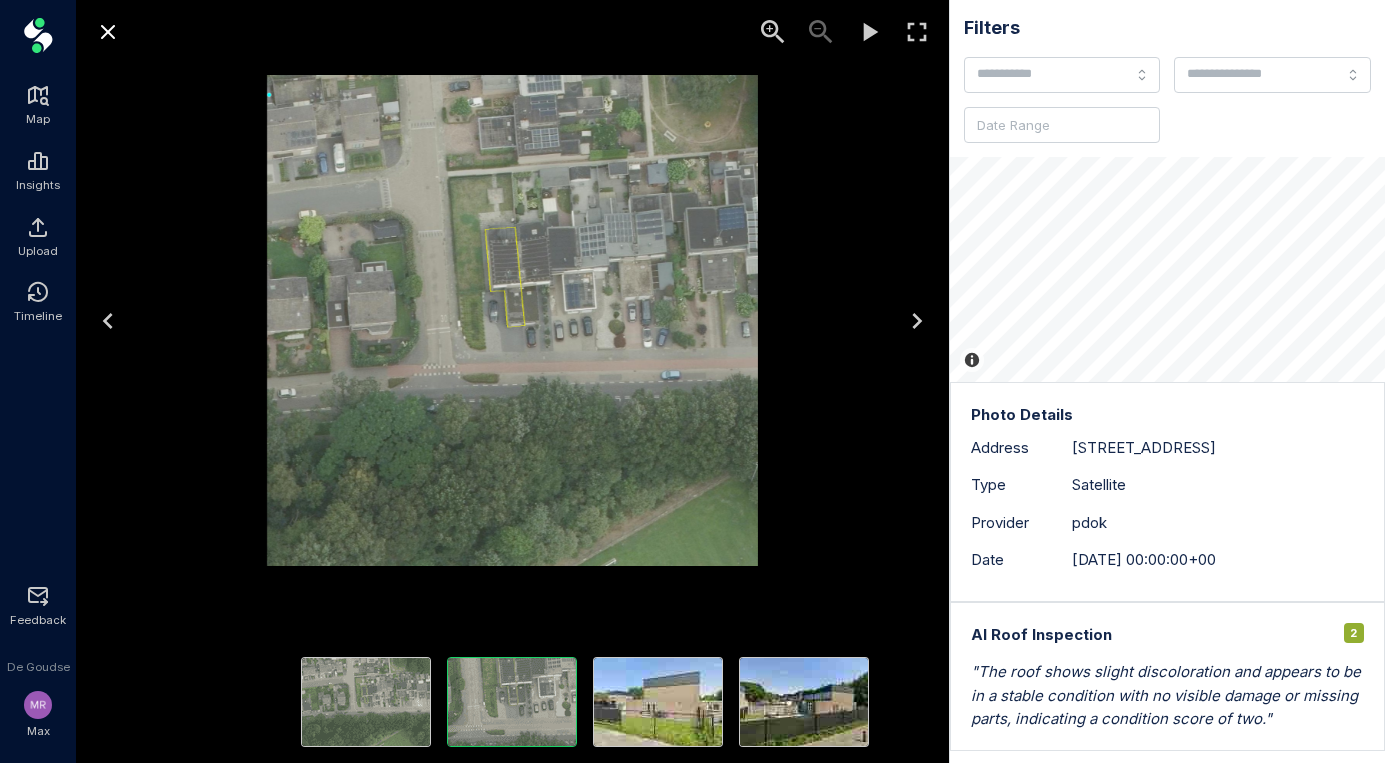 click 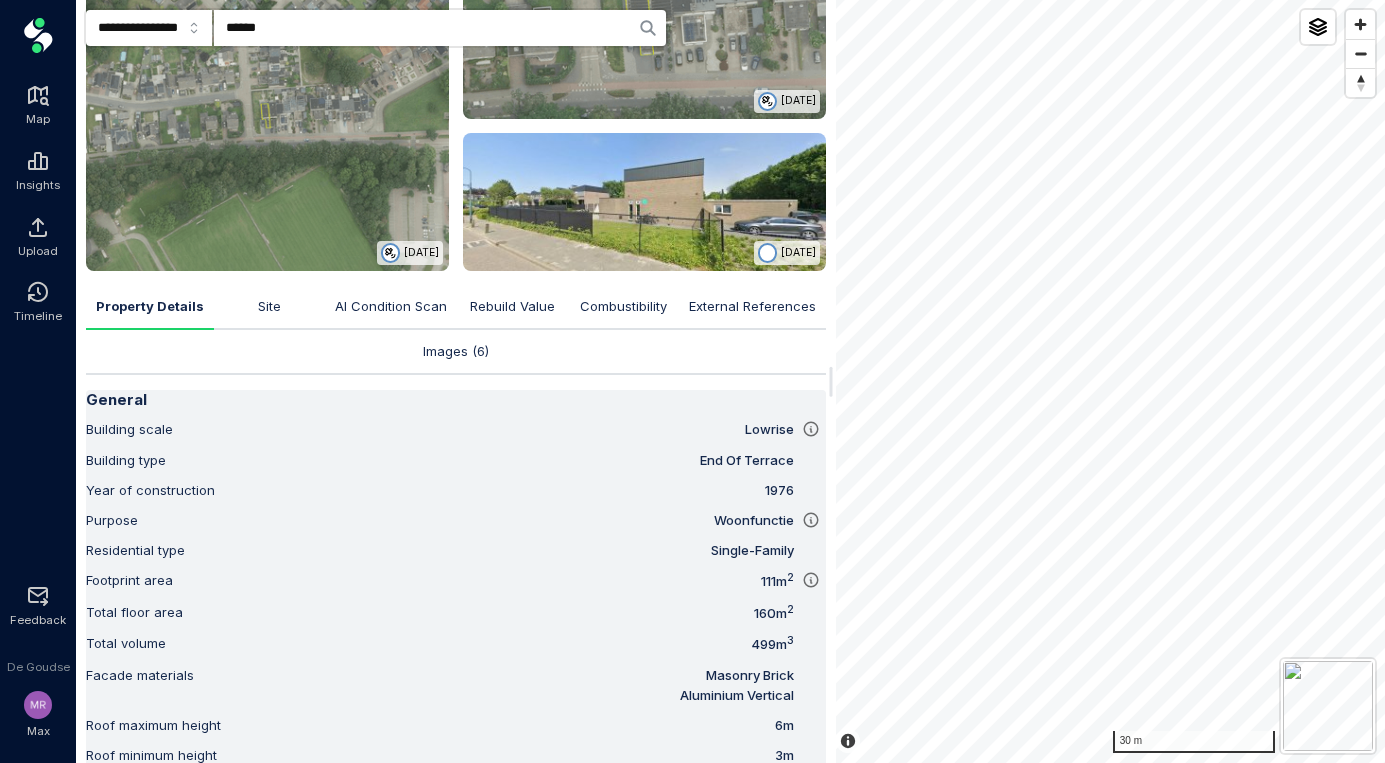 scroll, scrollTop: 0, scrollLeft: 0, axis: both 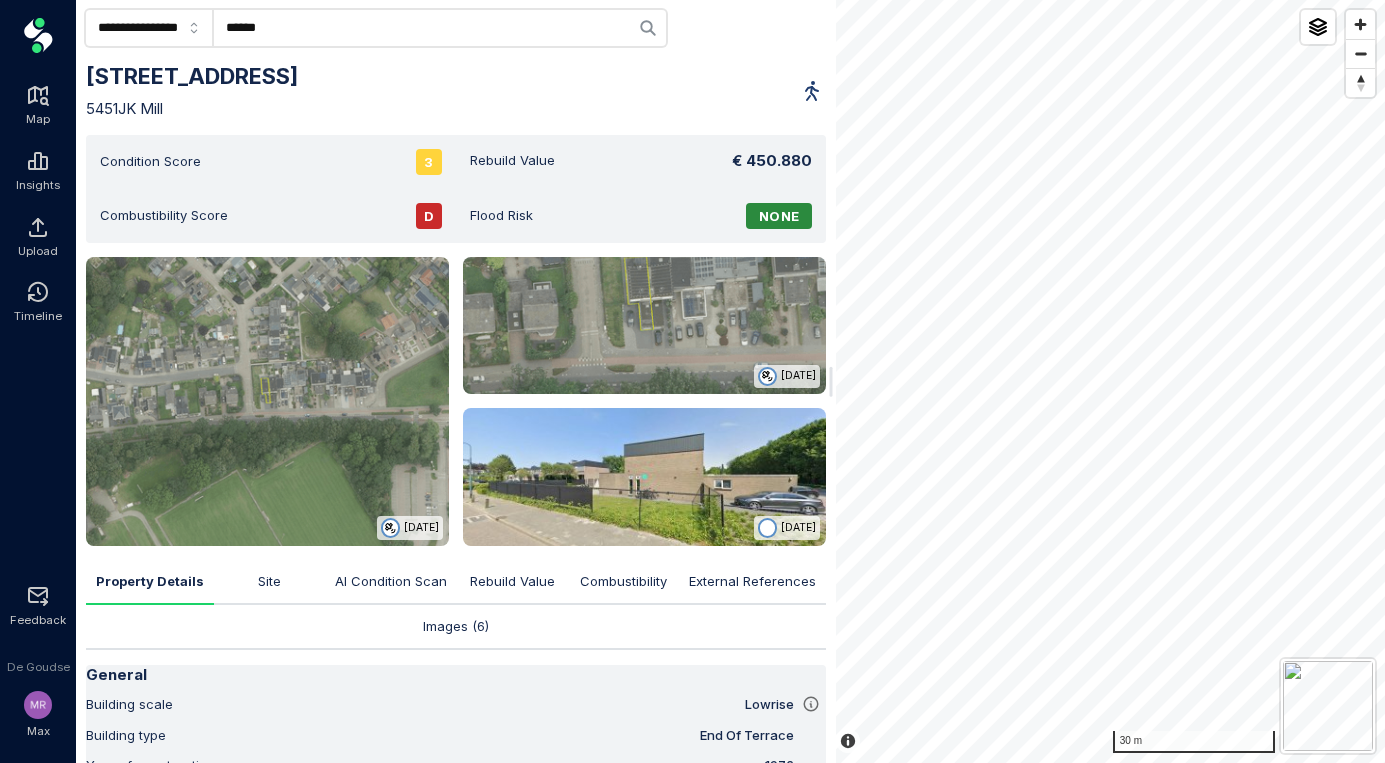 click at bounding box center [267, 401] 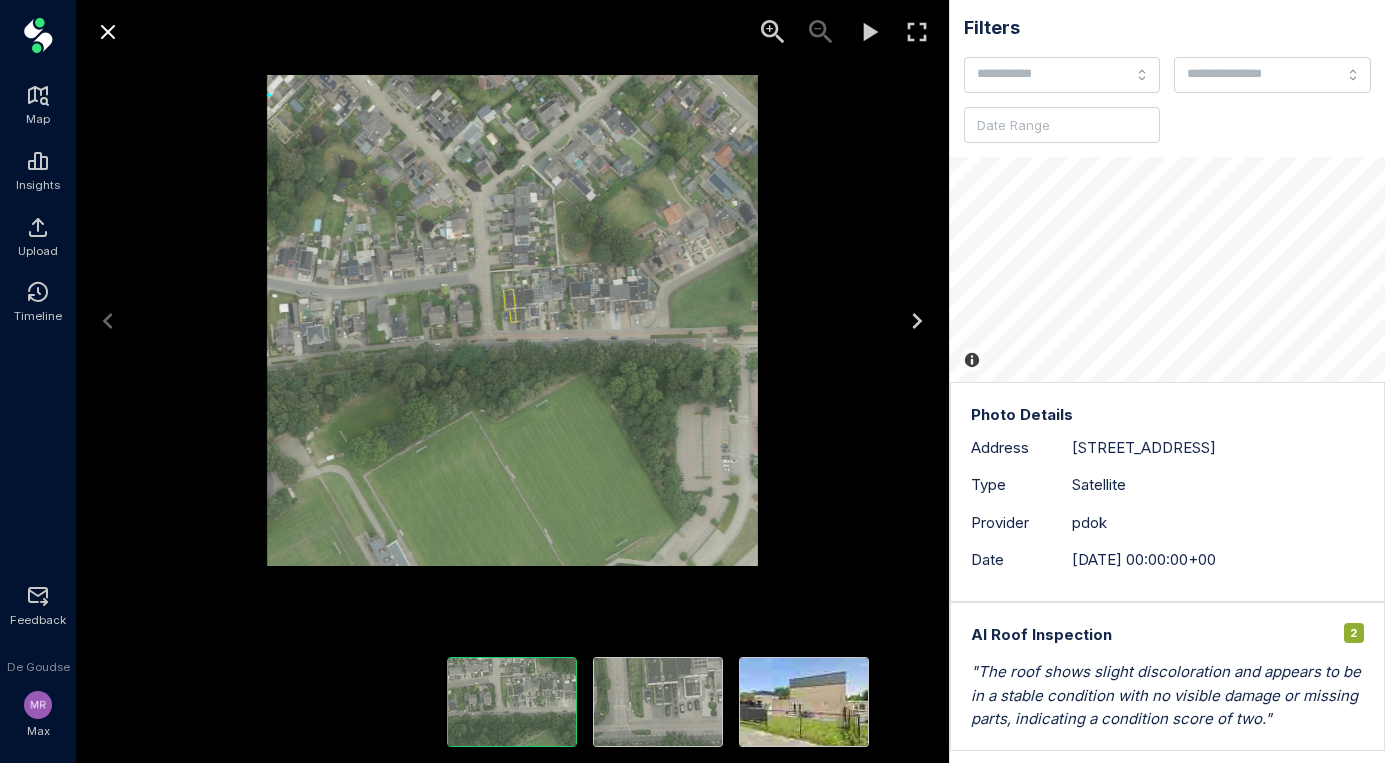 click 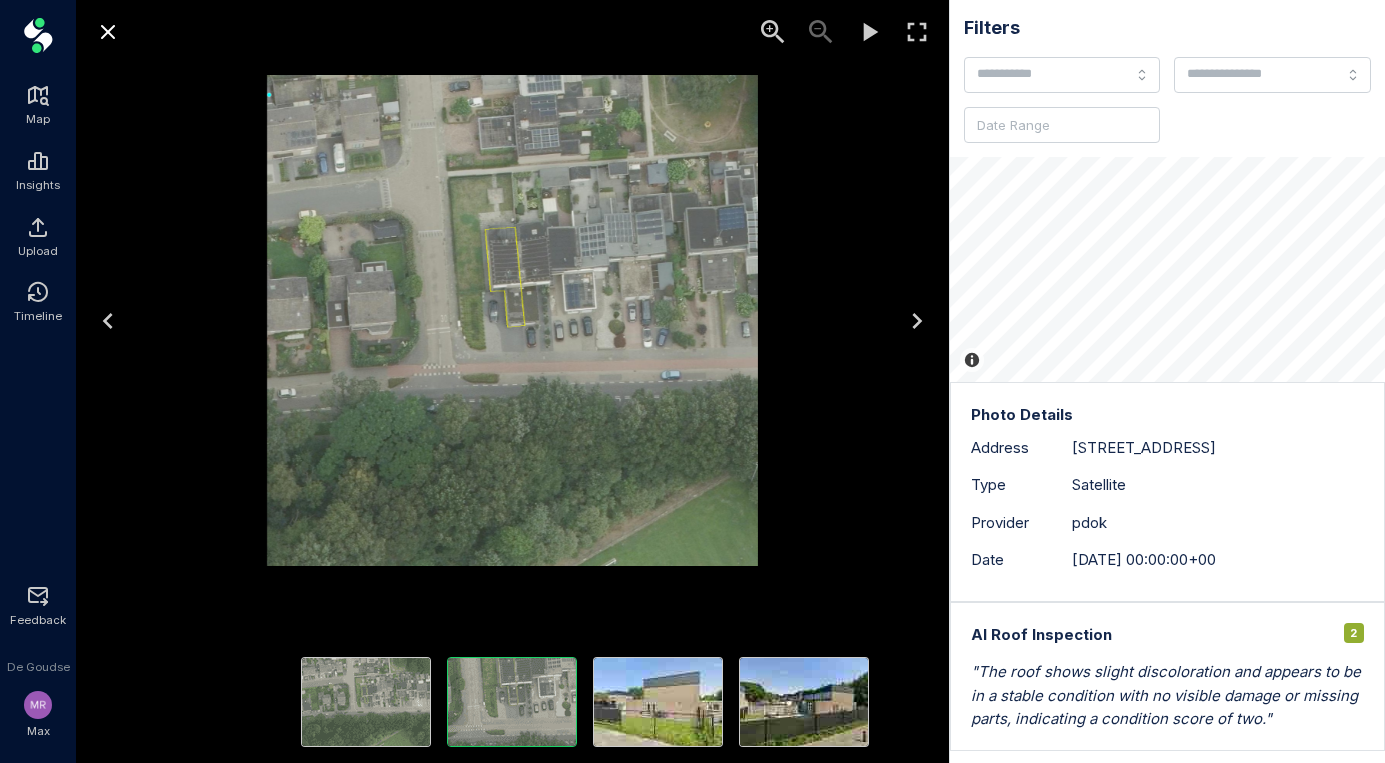 click 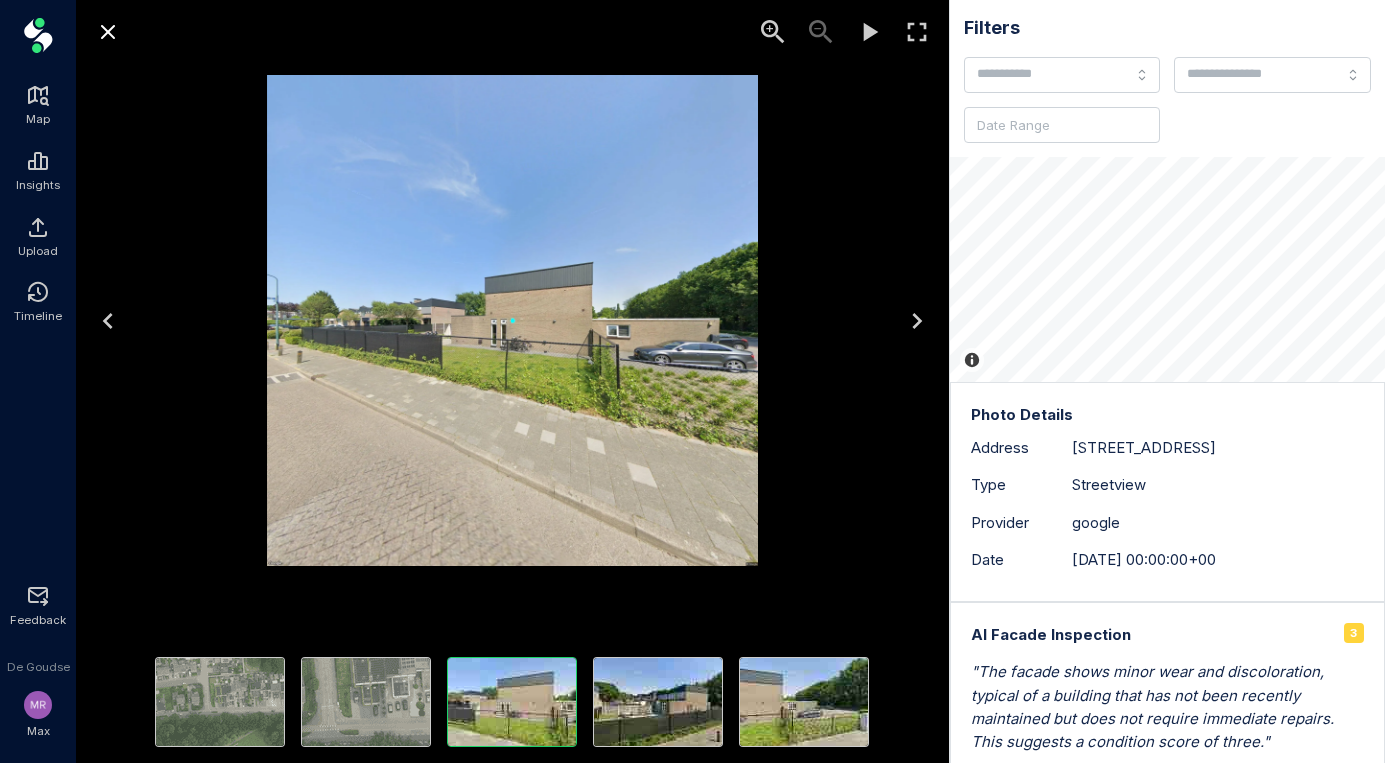 click 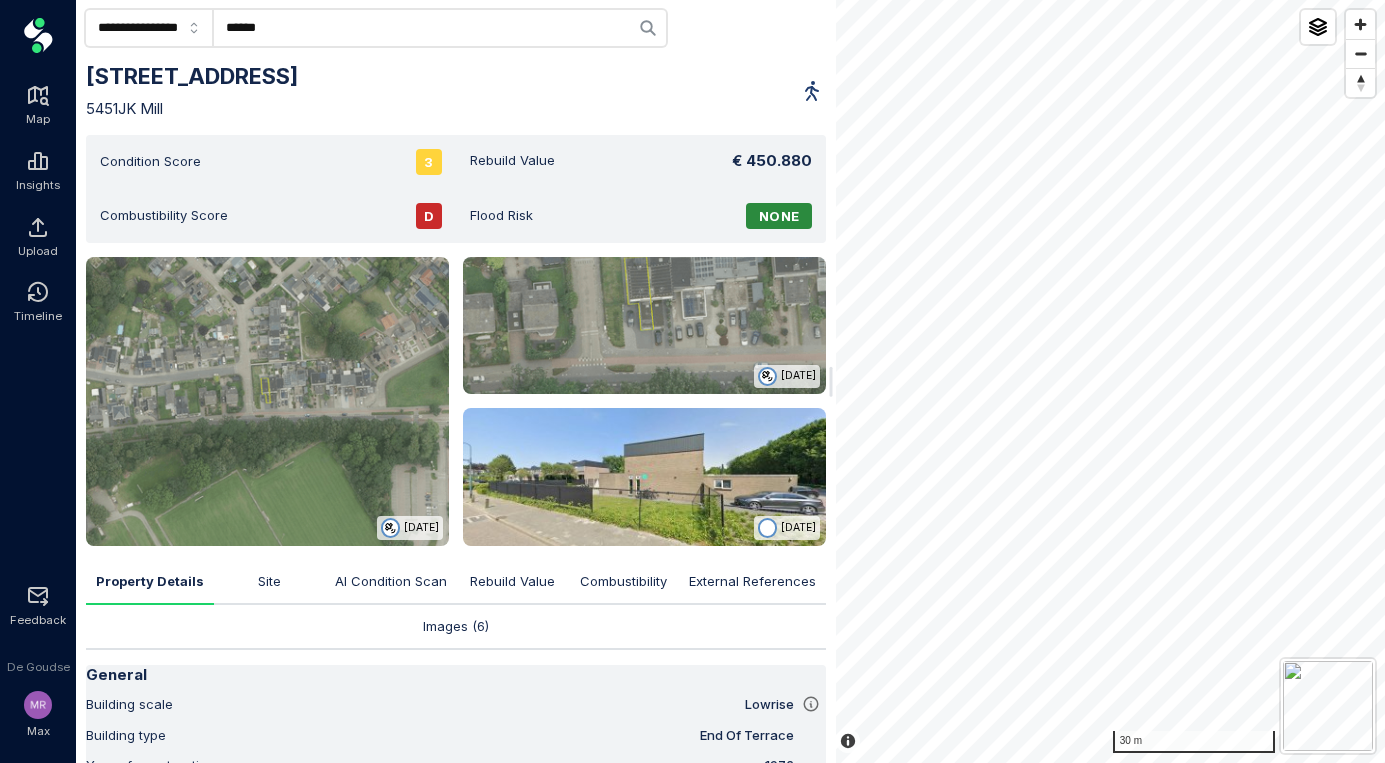 scroll, scrollTop: 541, scrollLeft: 0, axis: vertical 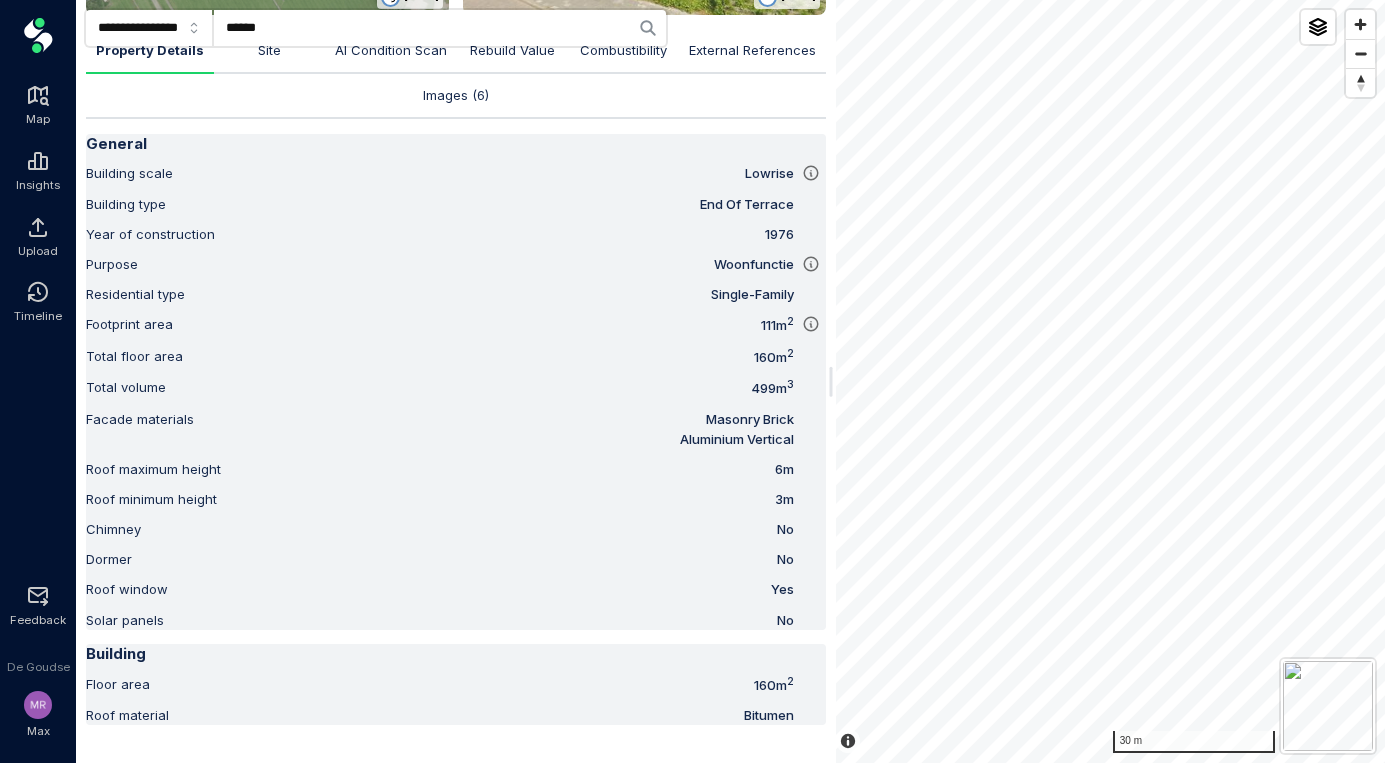 click on "160  m 2" at bounding box center (492, 356) 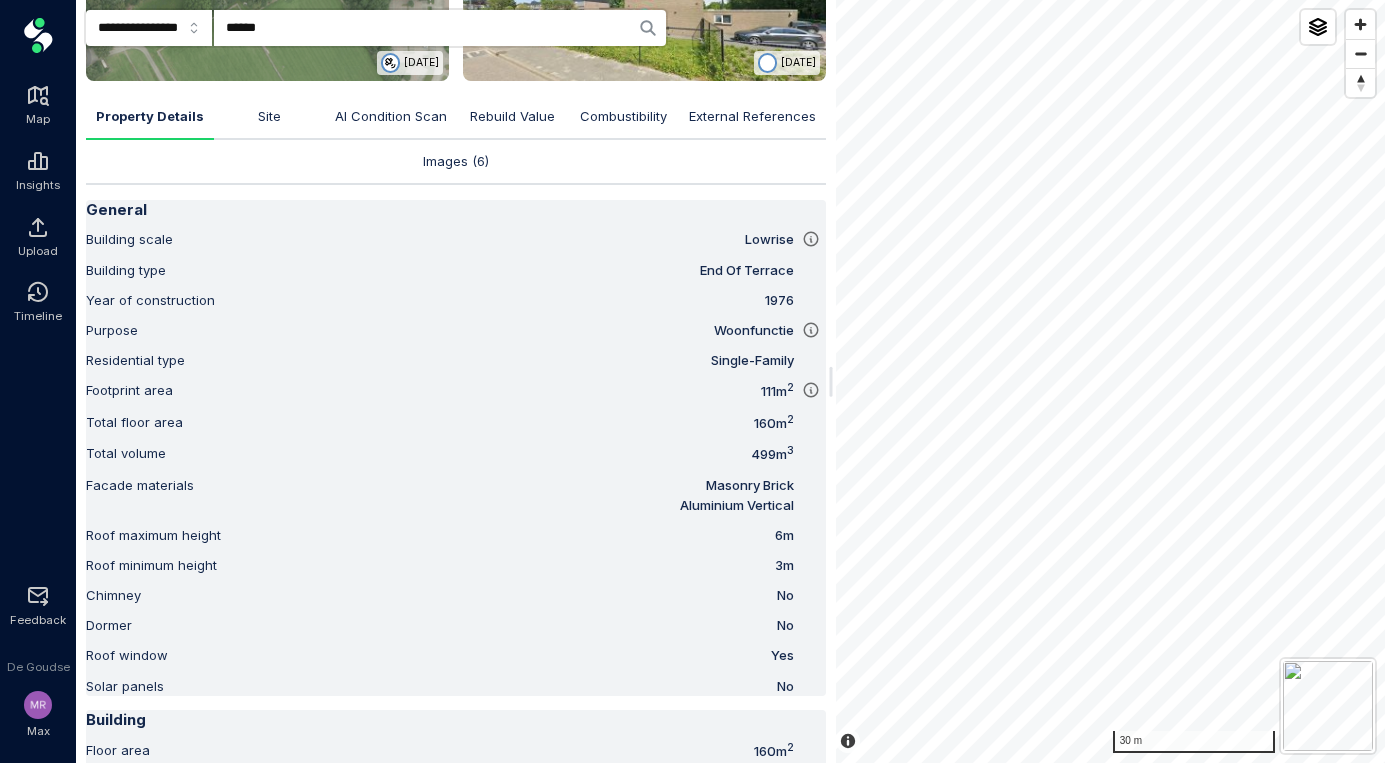 scroll, scrollTop: 441, scrollLeft: 0, axis: vertical 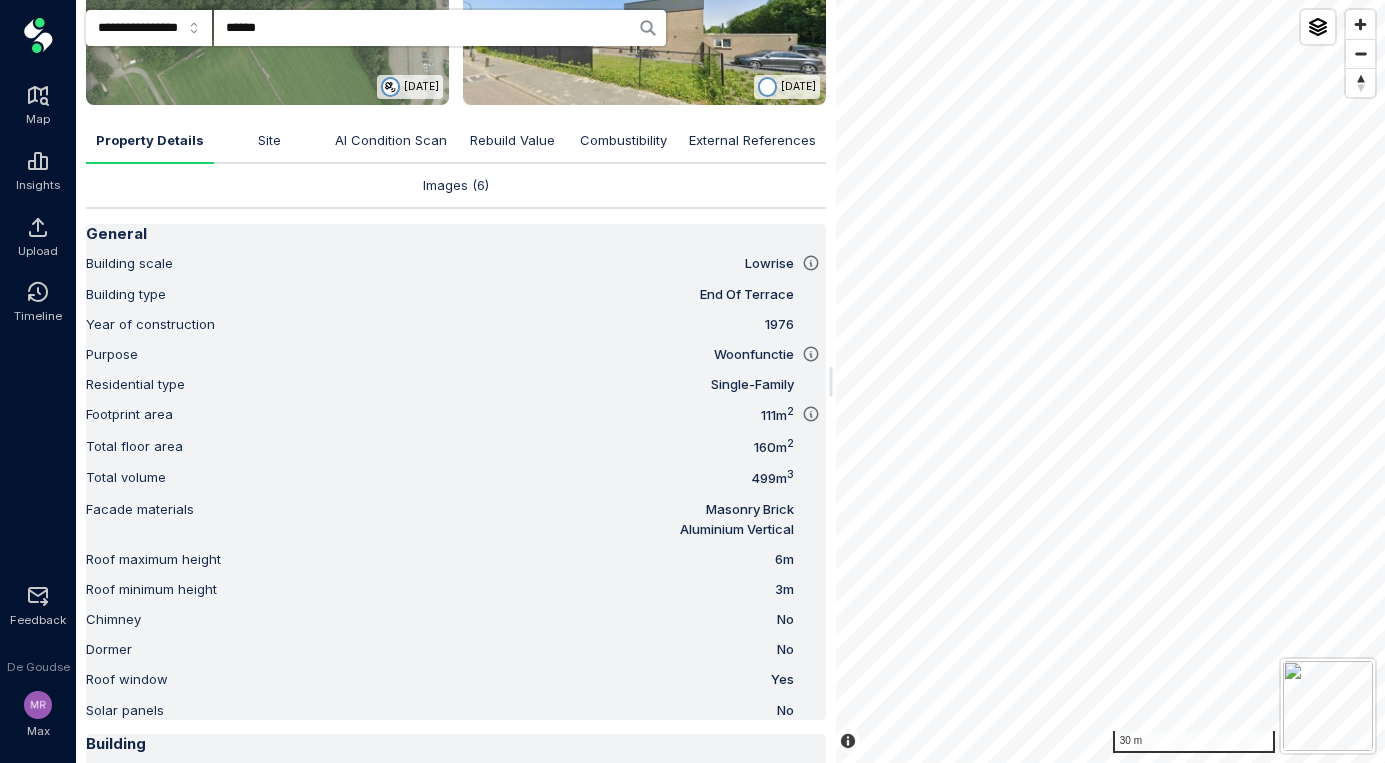 click on "Rebuild Value" at bounding box center (512, 140) 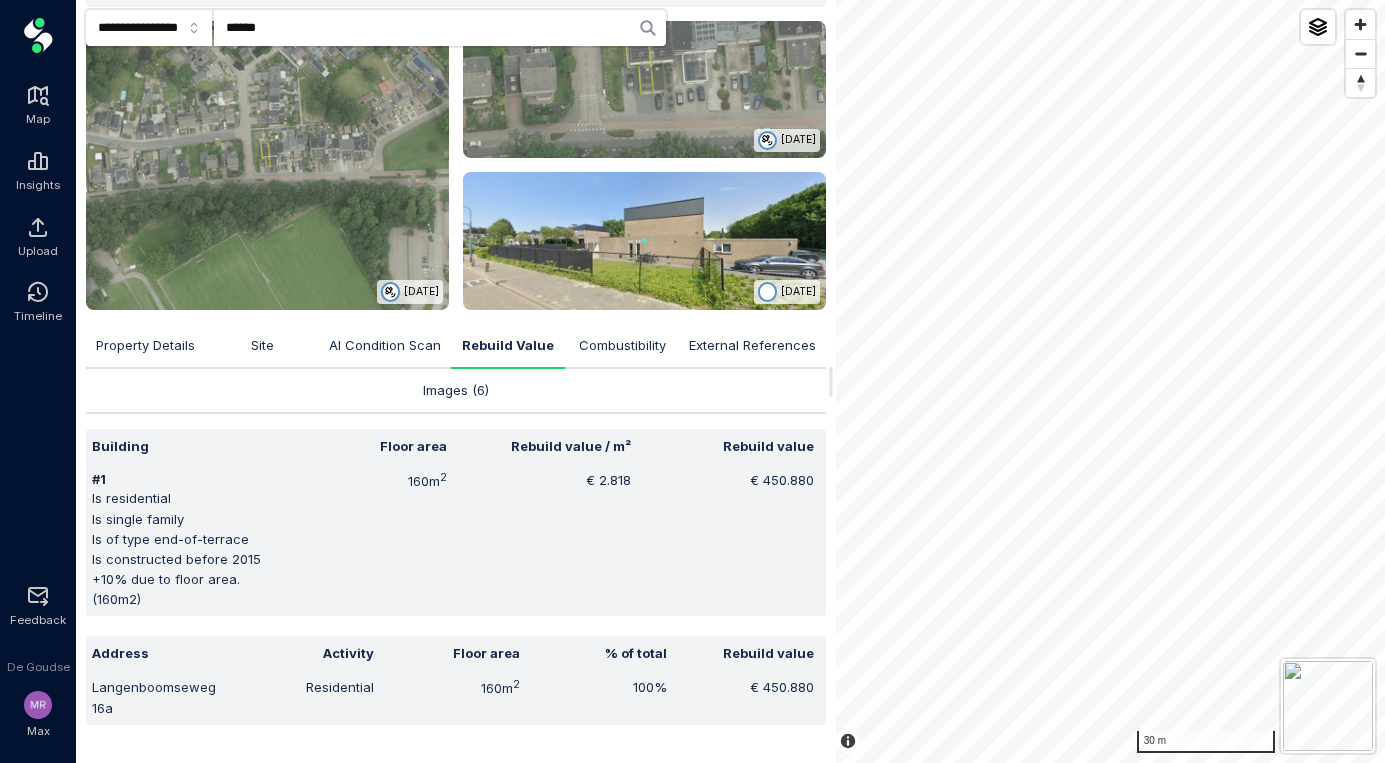 scroll, scrollTop: 254, scrollLeft: 0, axis: vertical 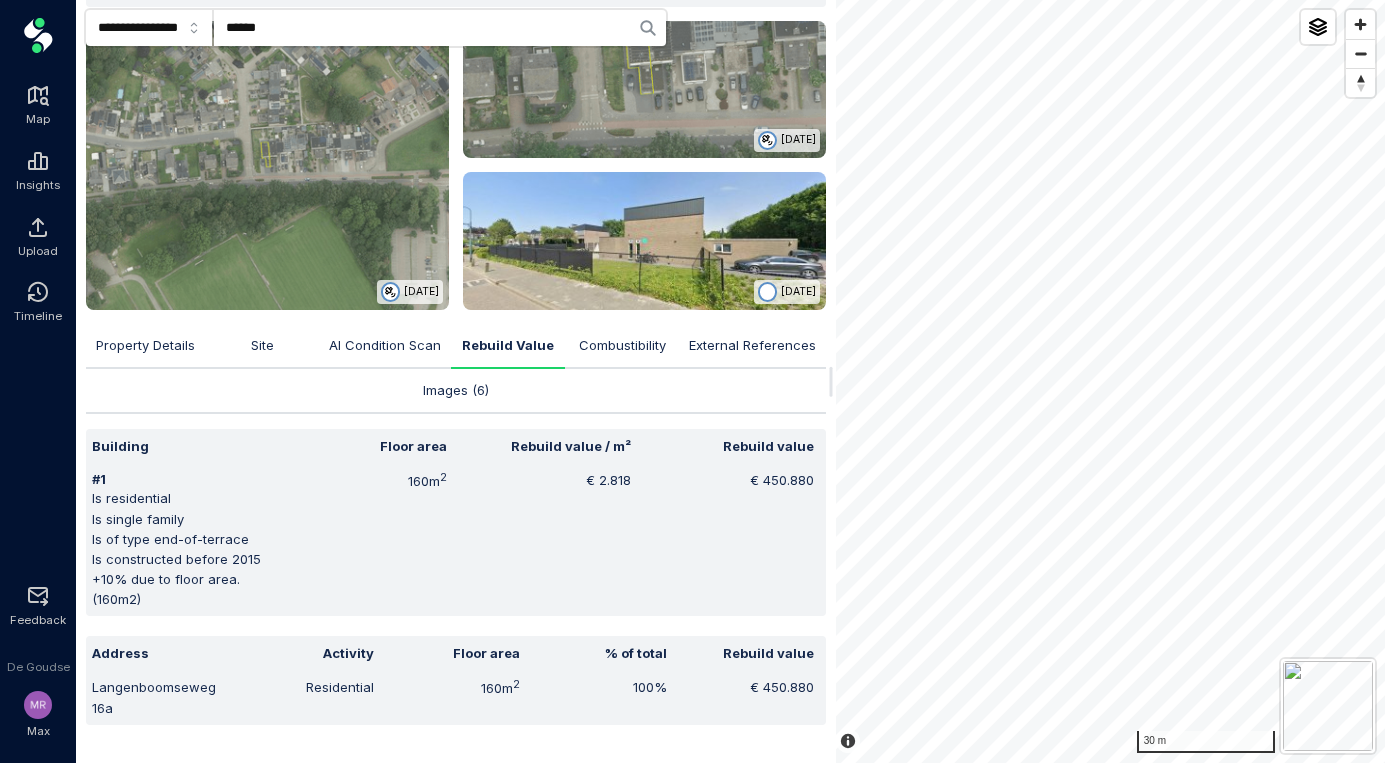 click at bounding box center (267, 165) 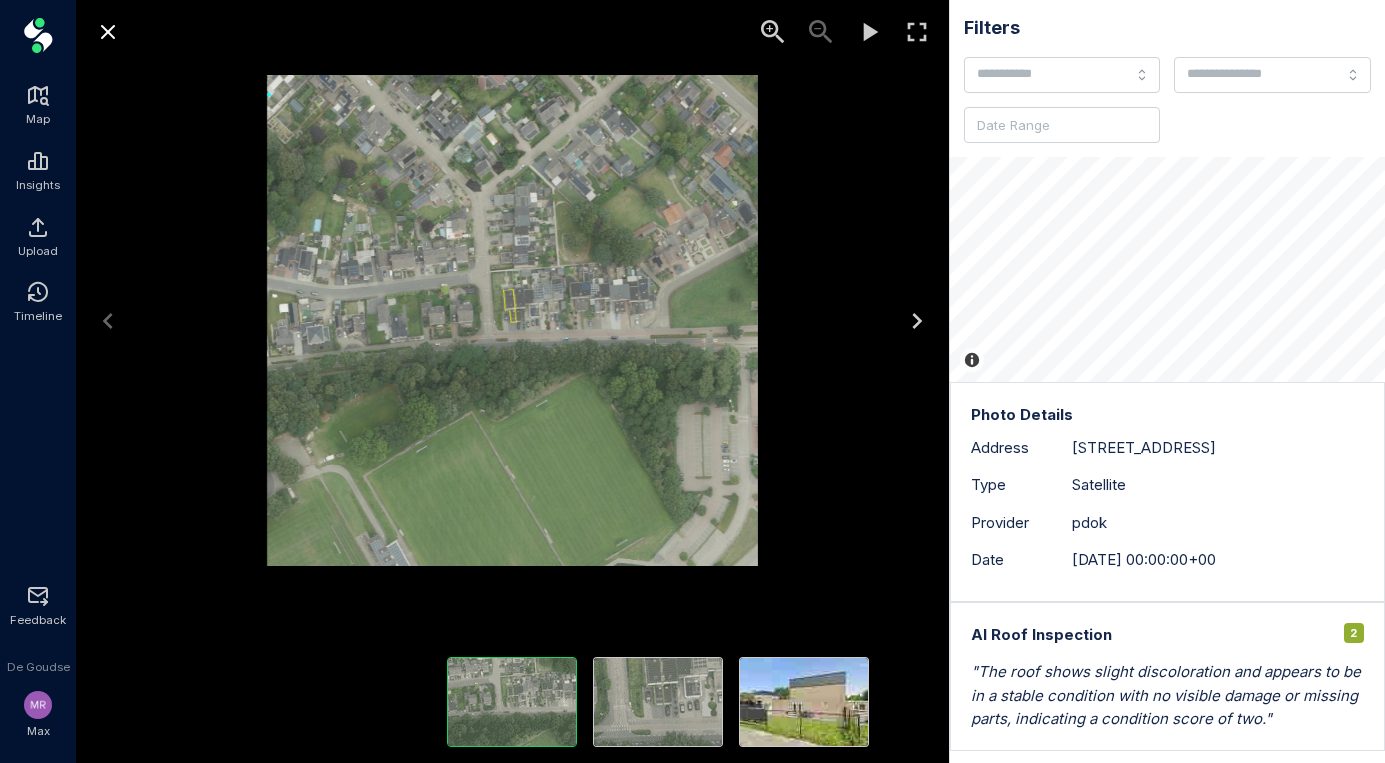 click 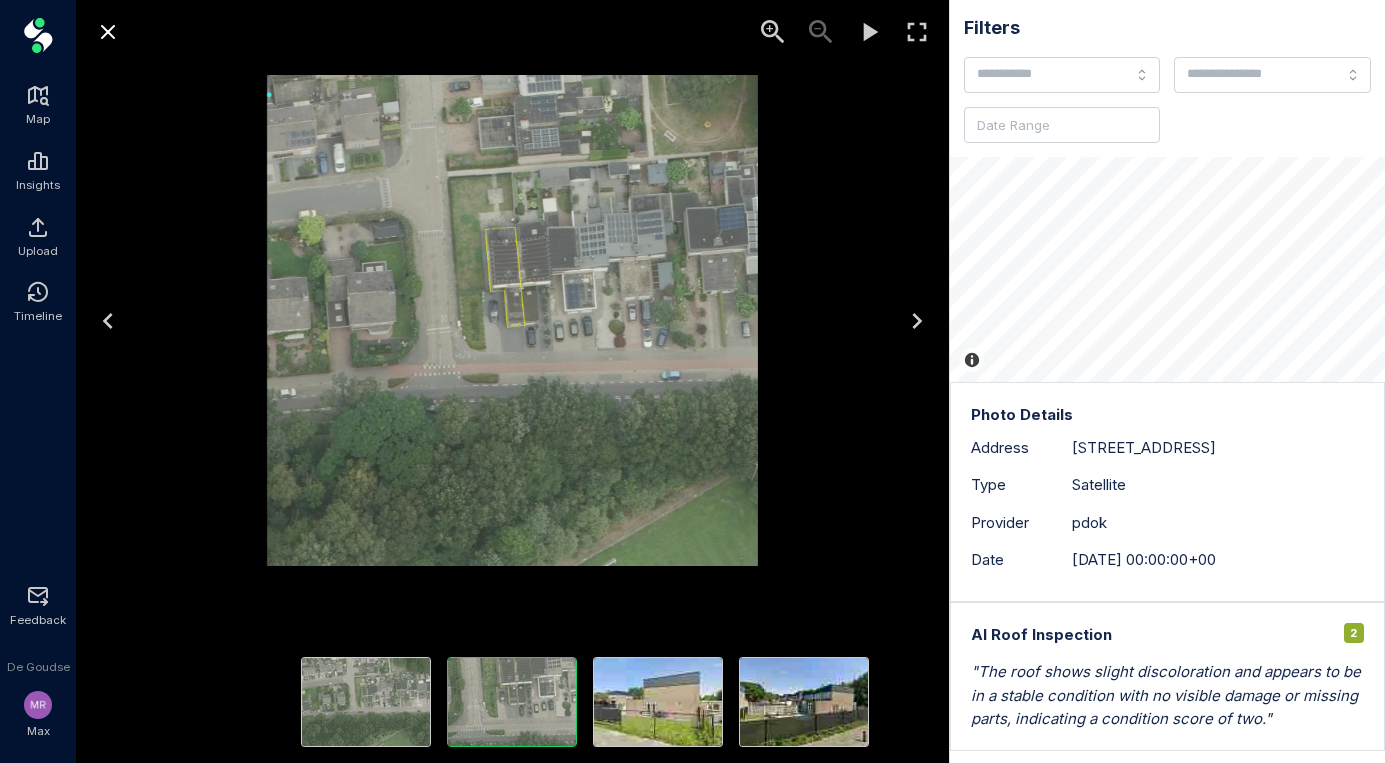 click 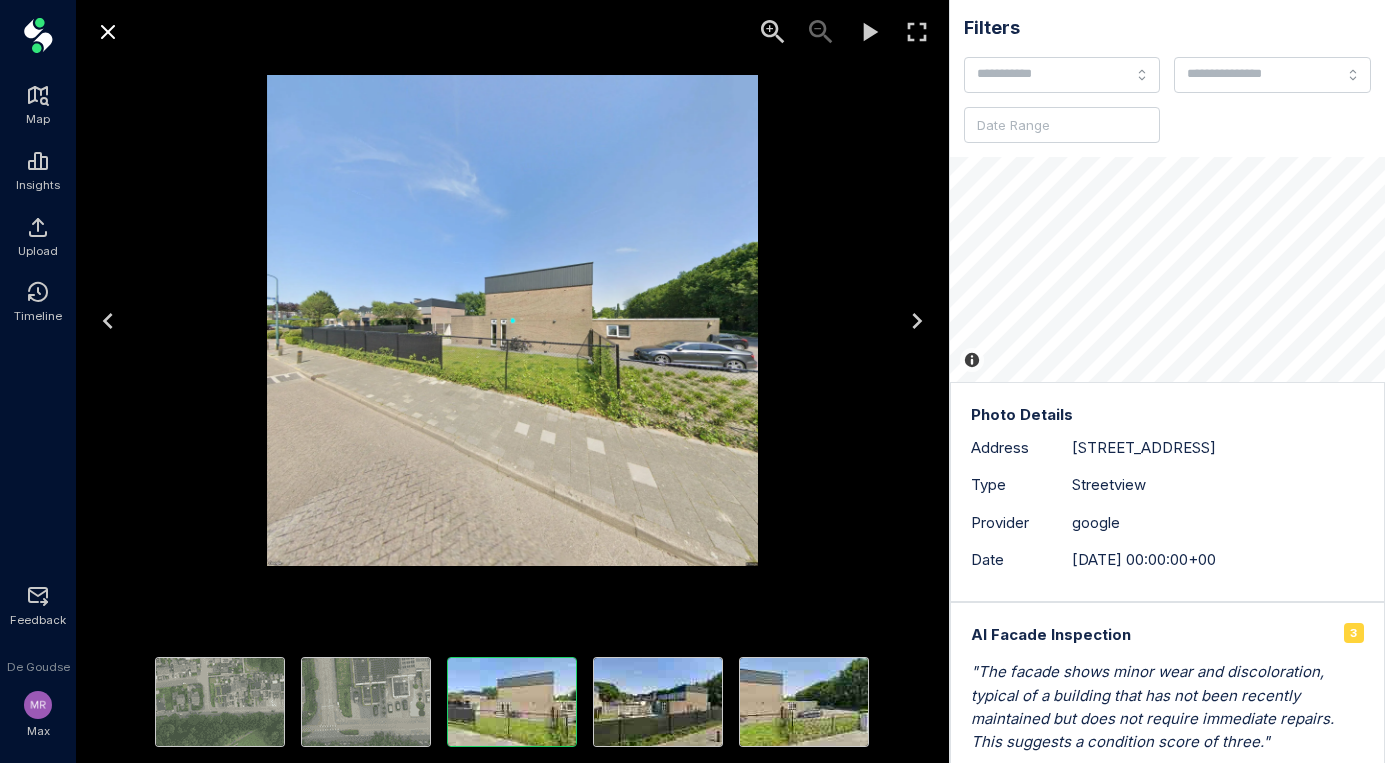 click 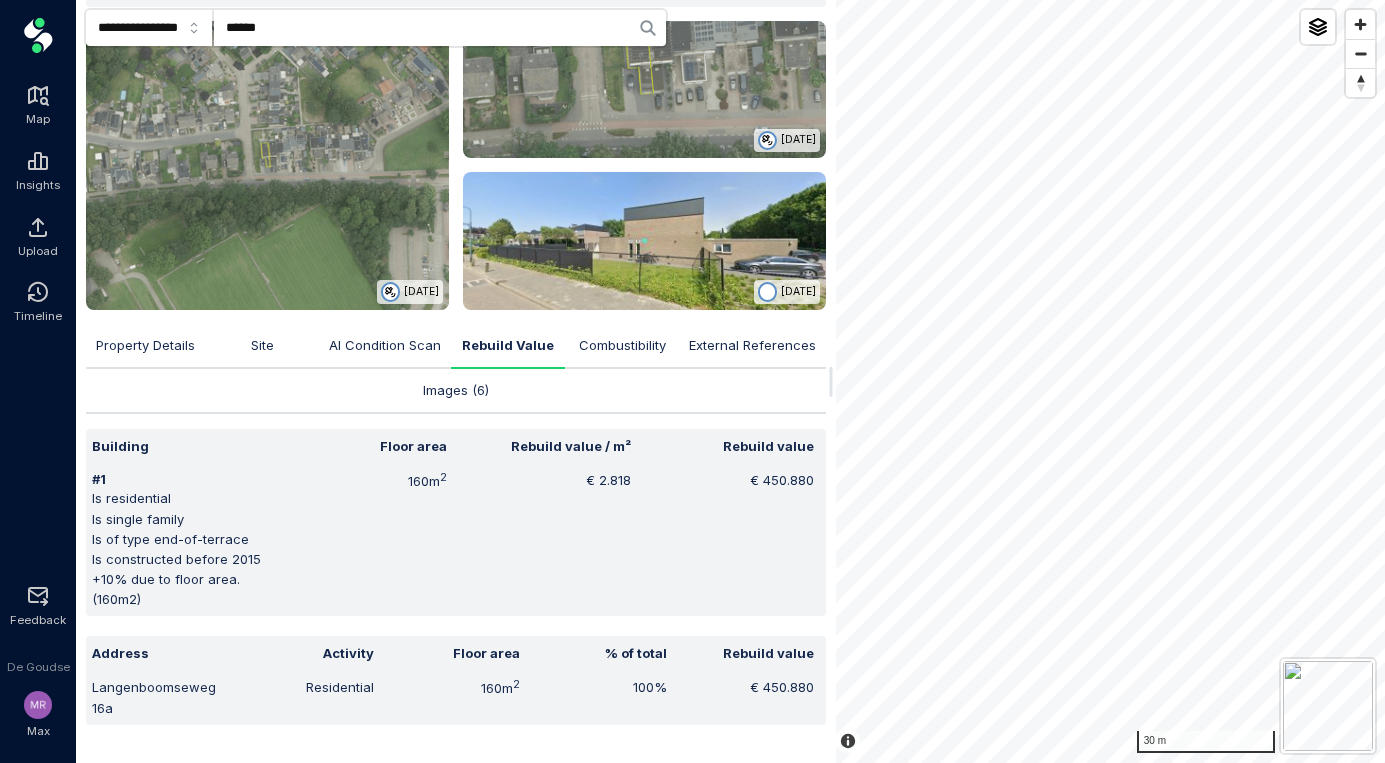 scroll, scrollTop: 261, scrollLeft: 0, axis: vertical 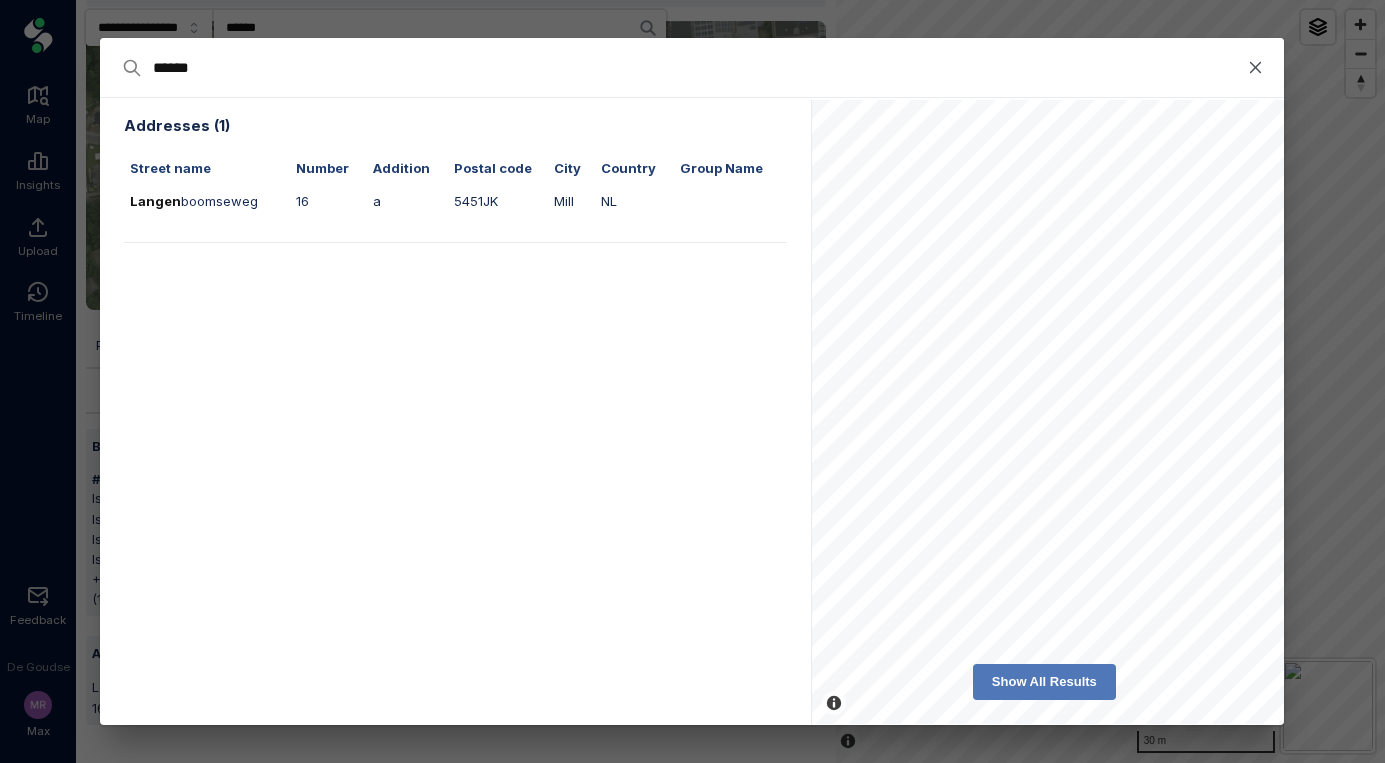 type on "*****" 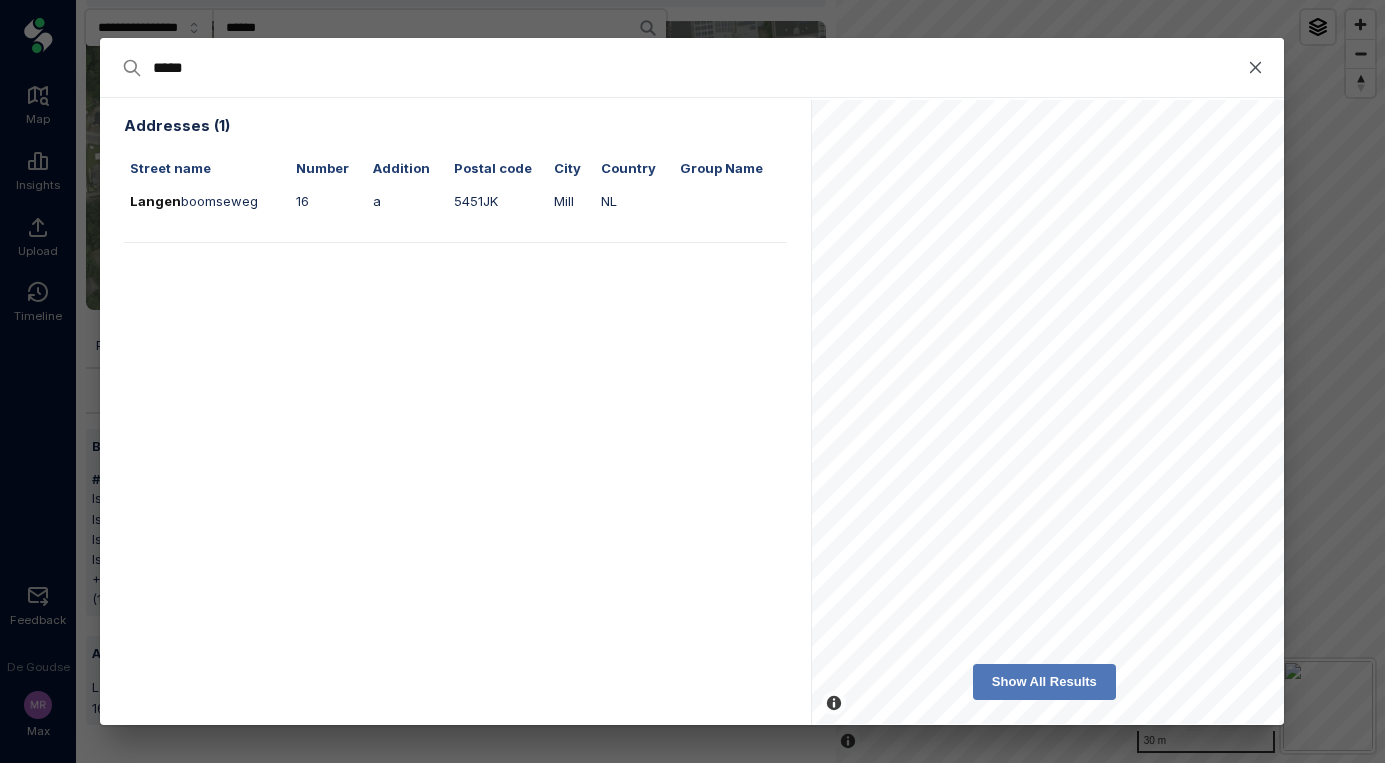 type on "*****" 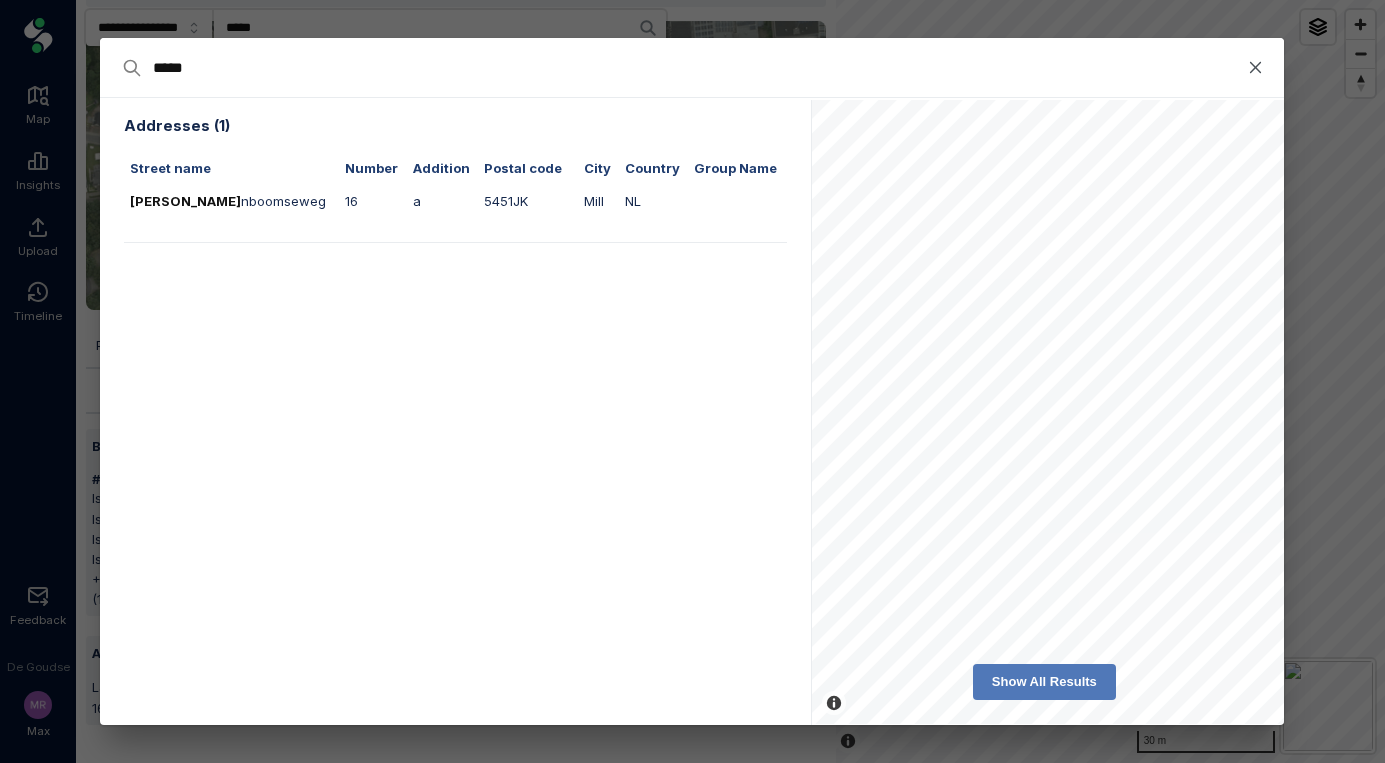 type 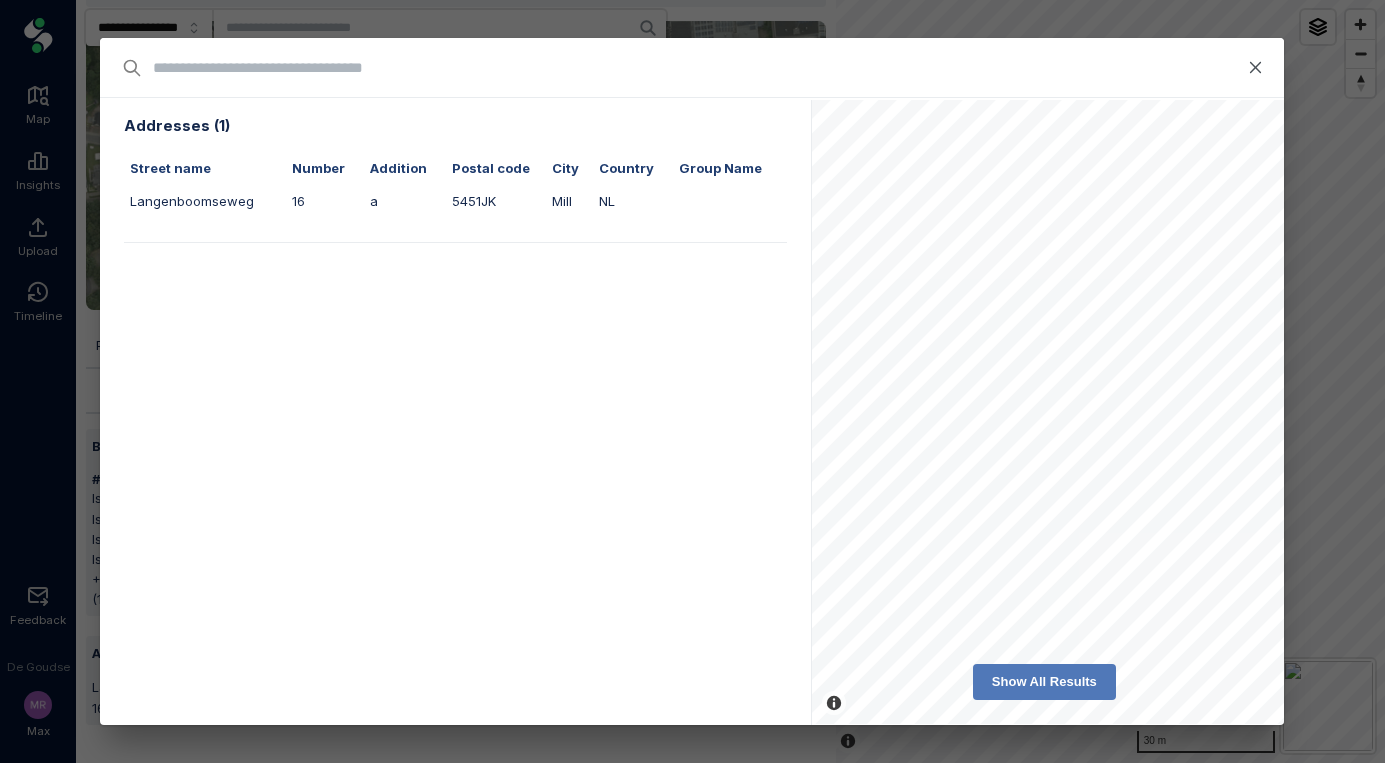type on "*" 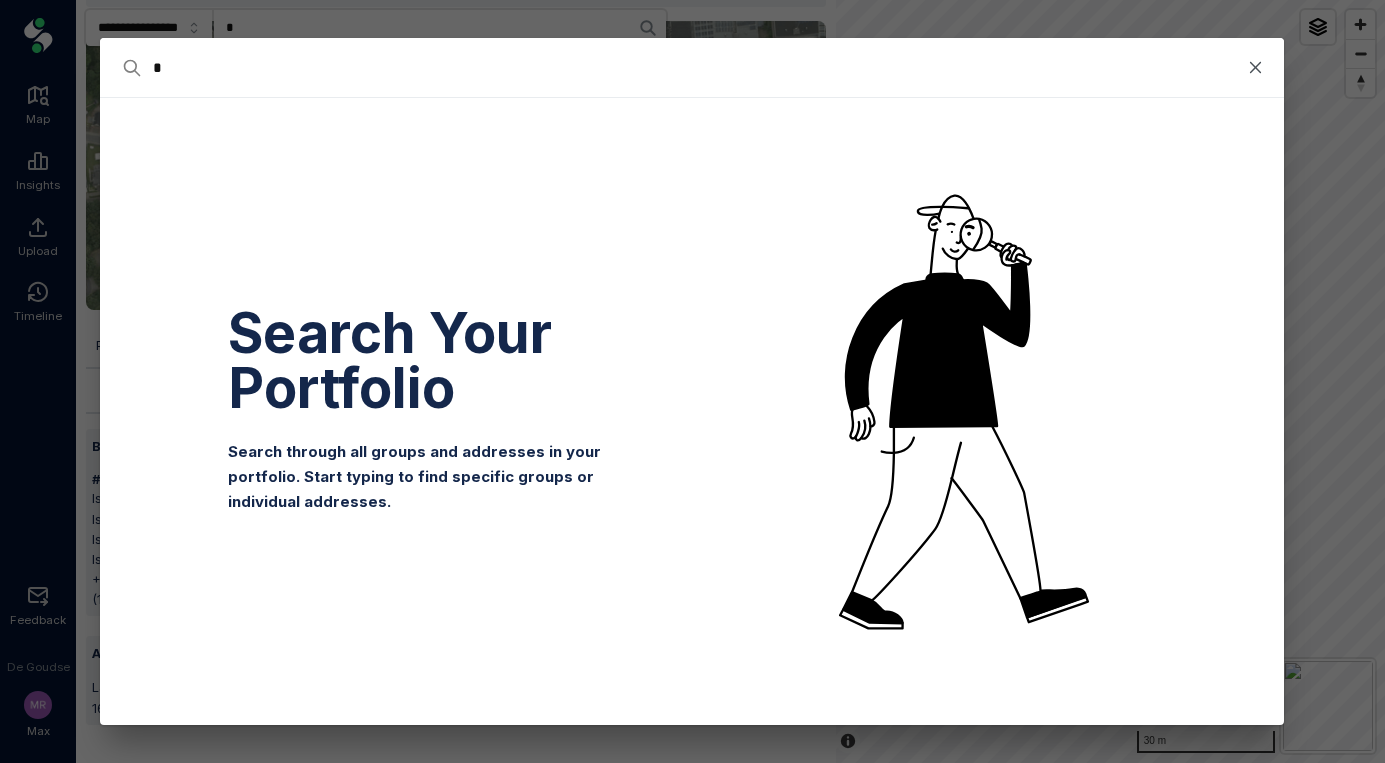 type on "**" 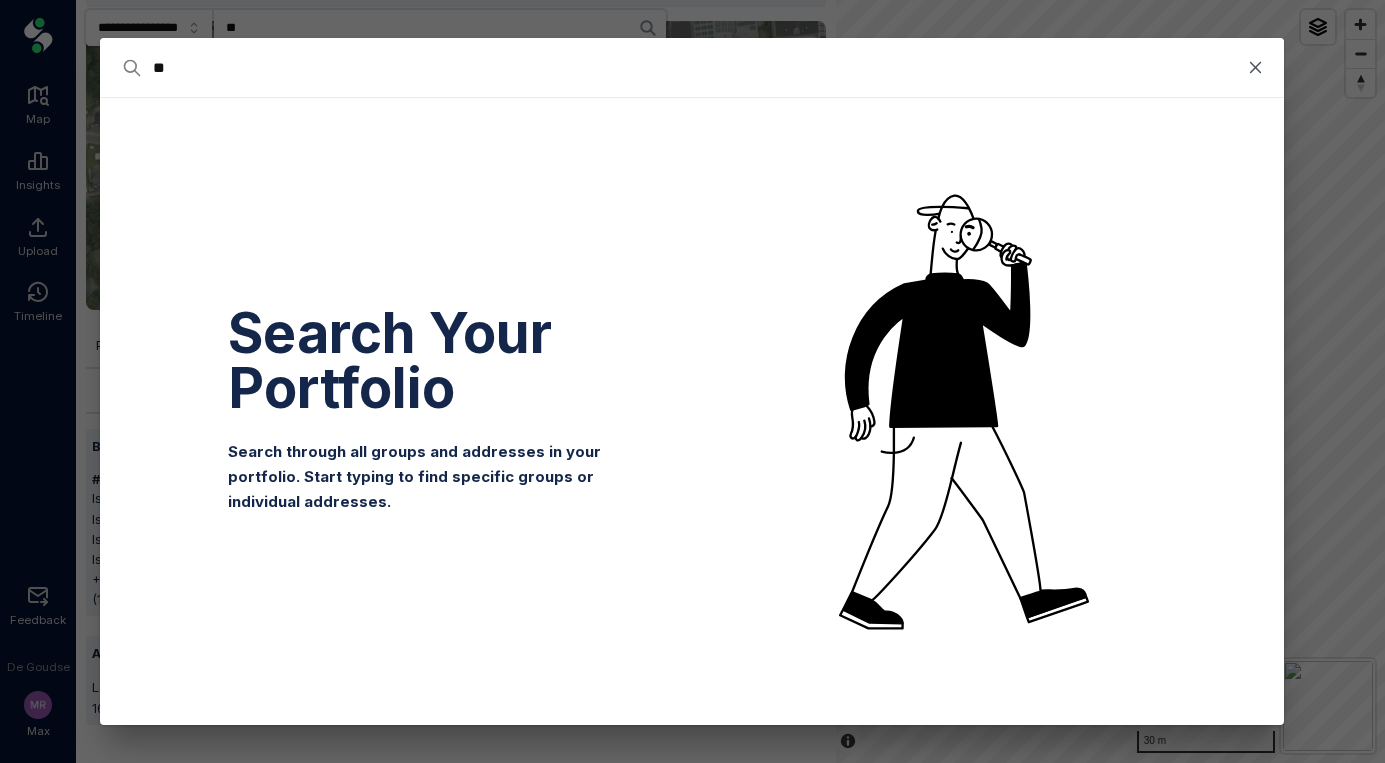 type on "***" 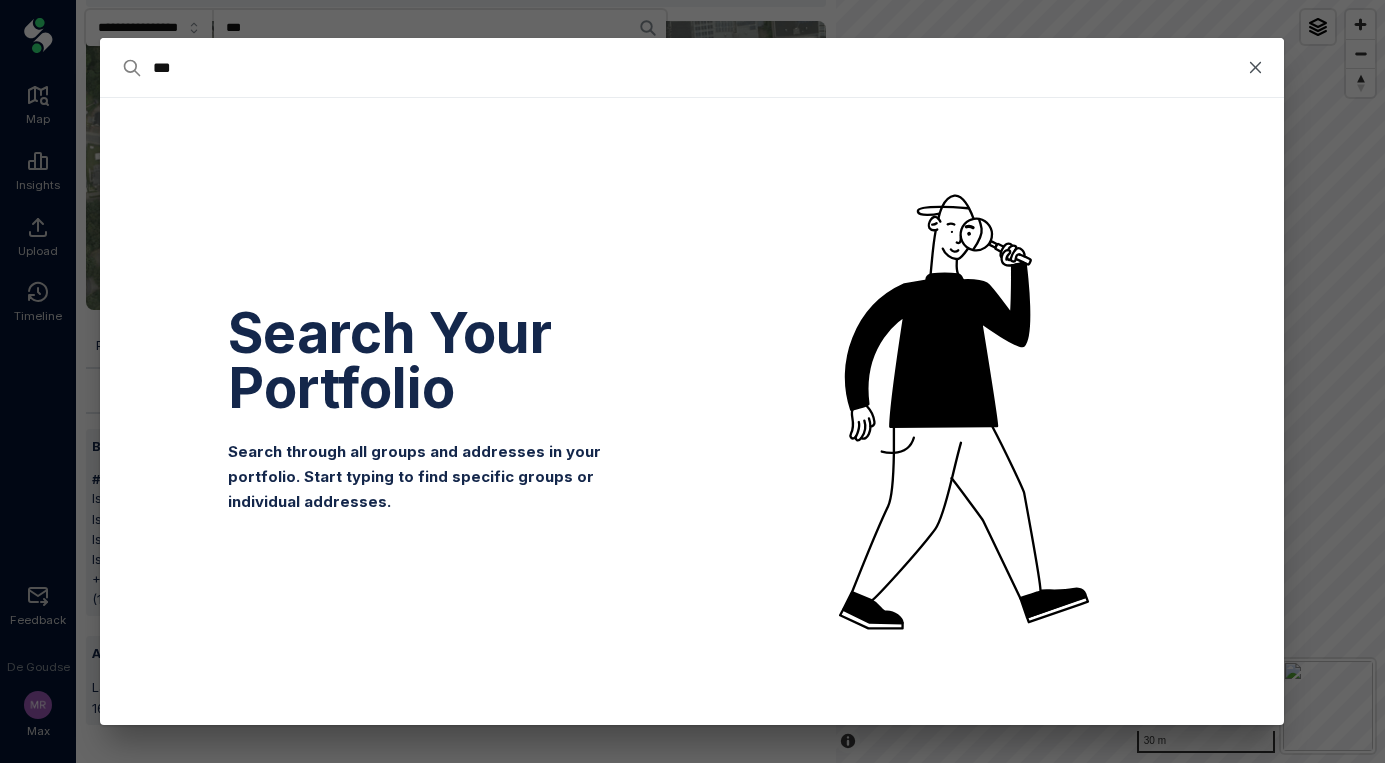 type on "****" 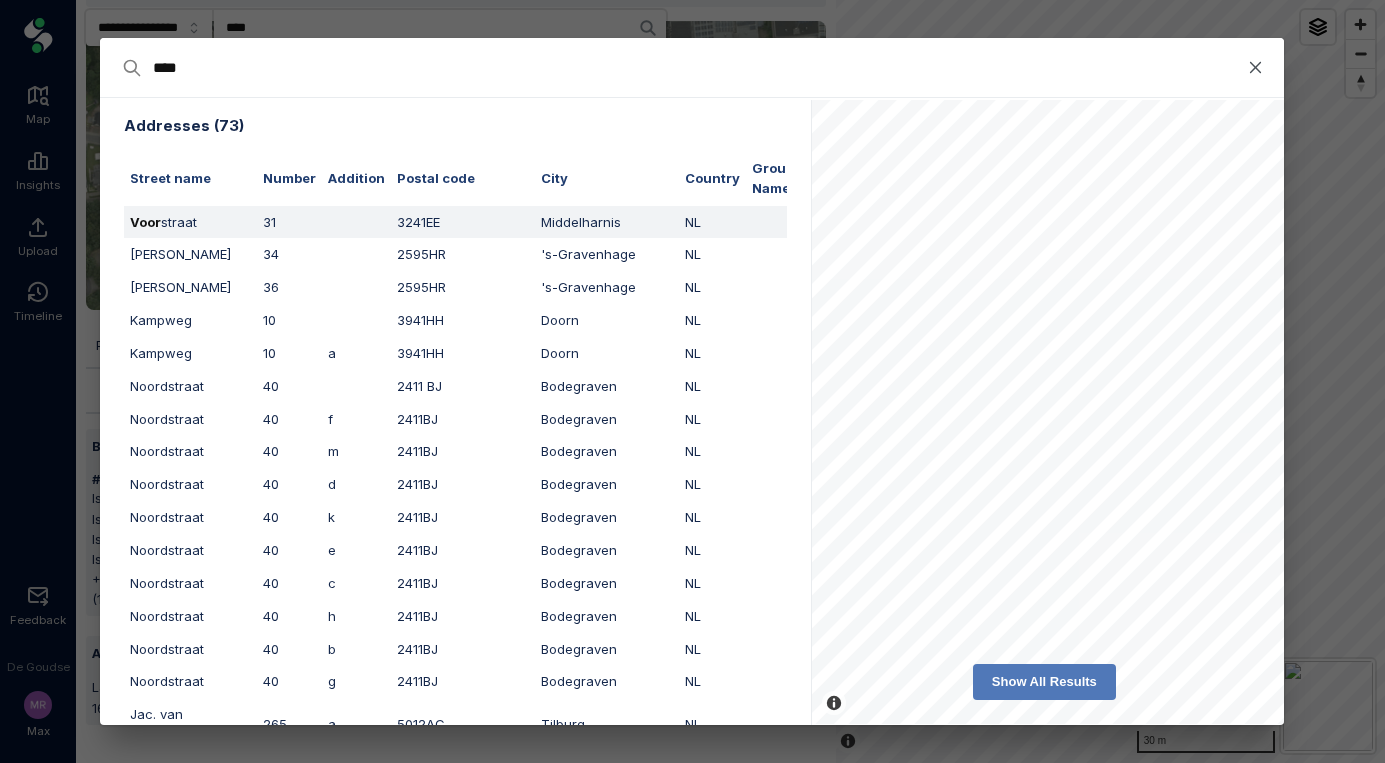 type on "****" 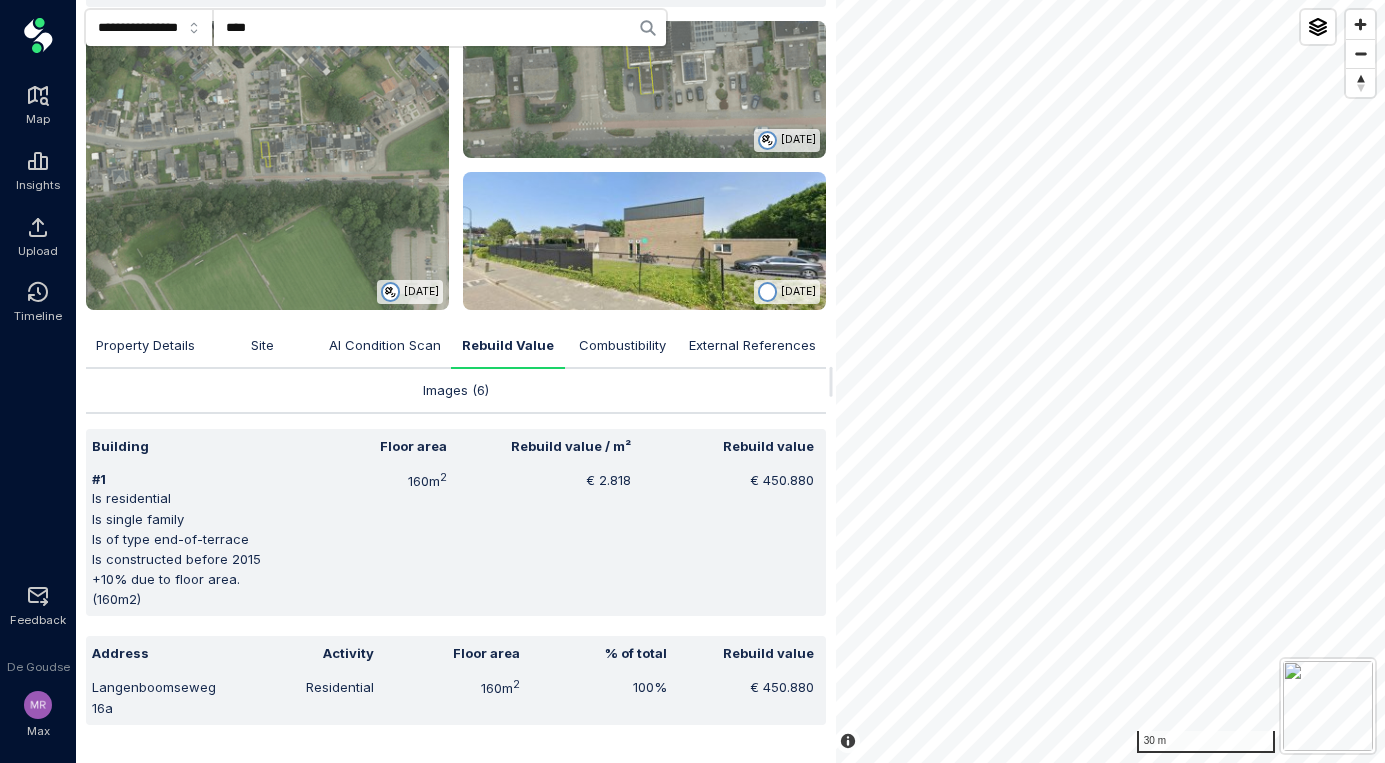 scroll, scrollTop: 261, scrollLeft: 0, axis: vertical 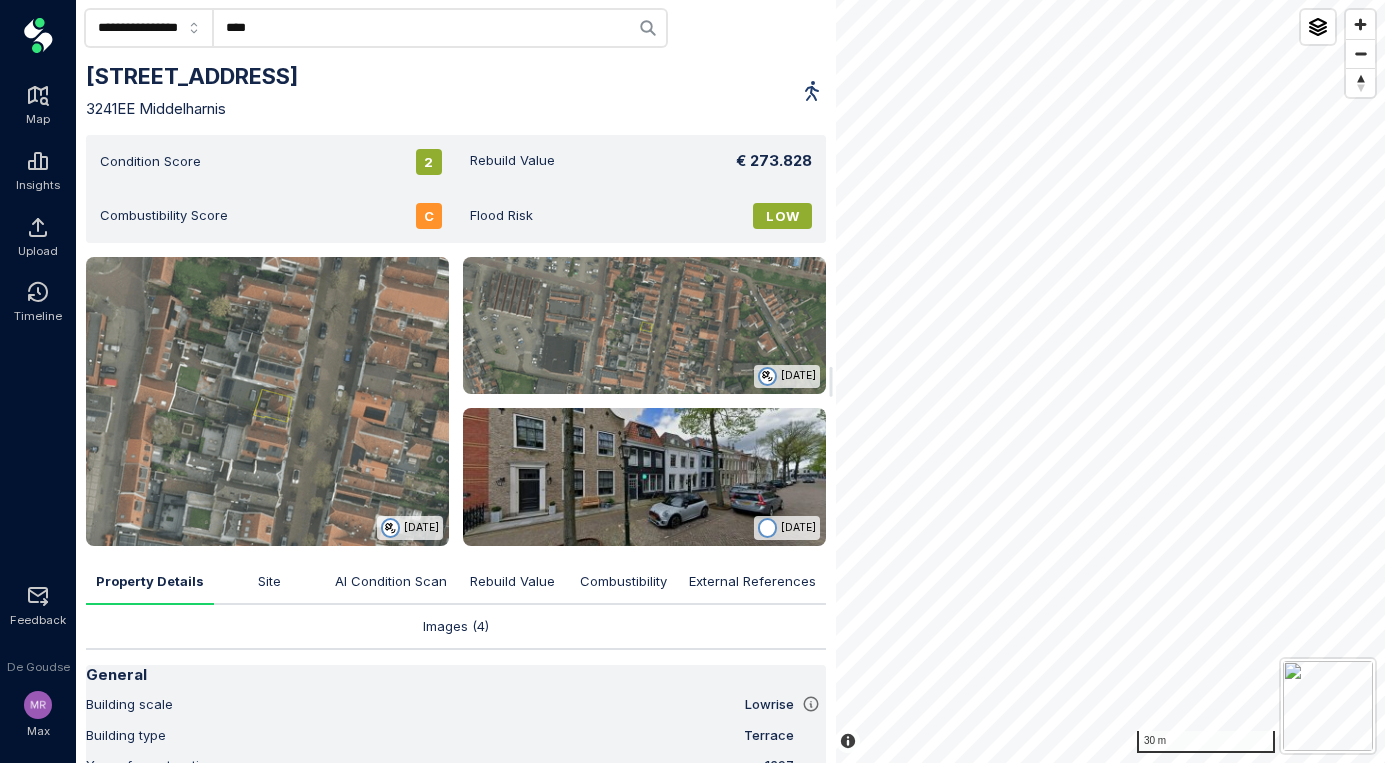 click at bounding box center [267, 401] 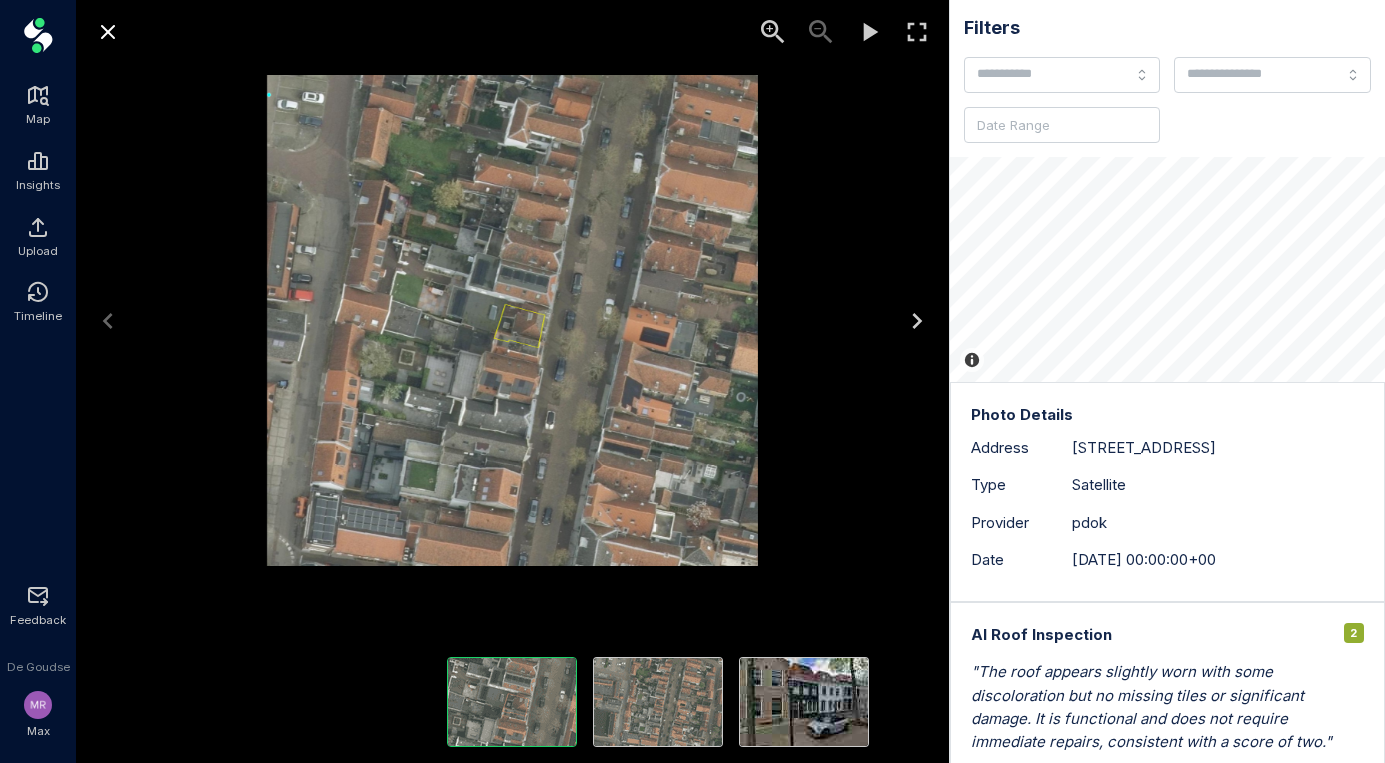 click 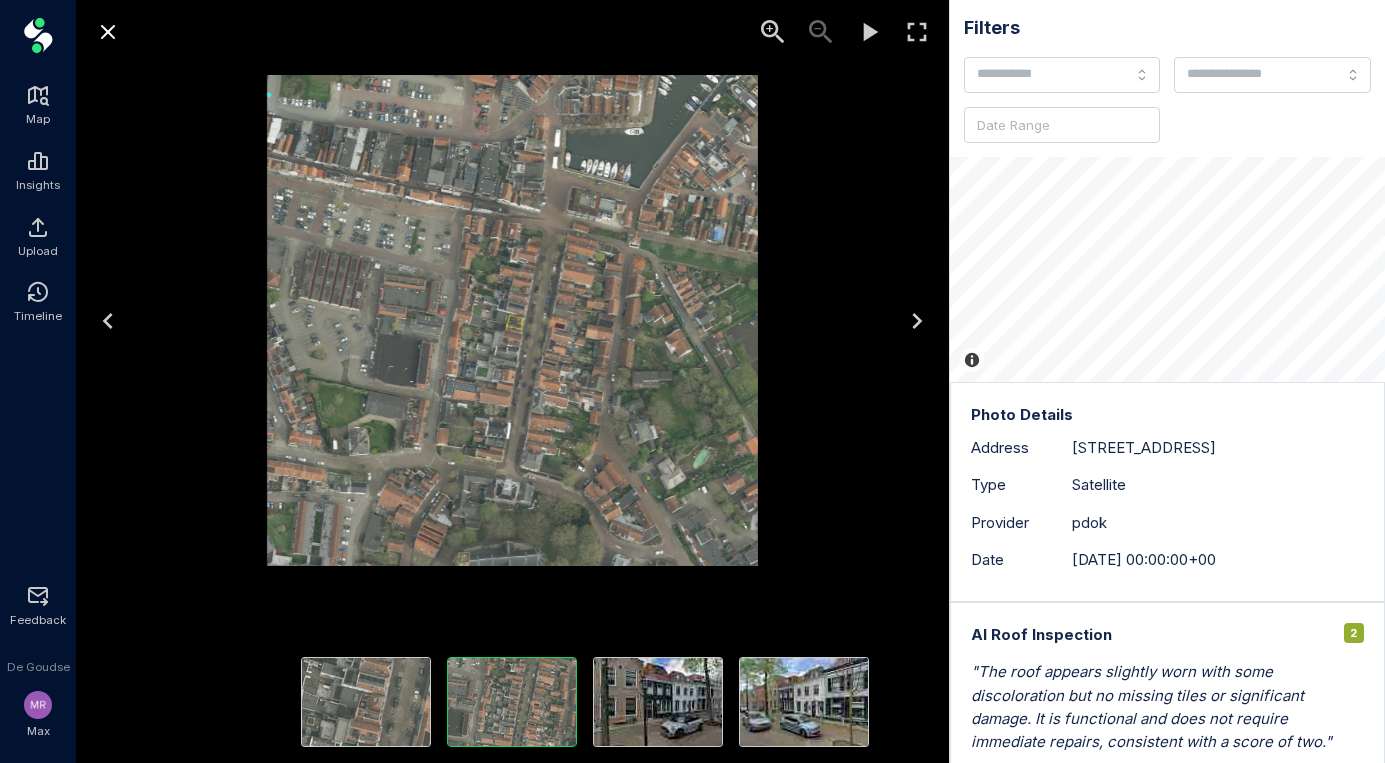 click 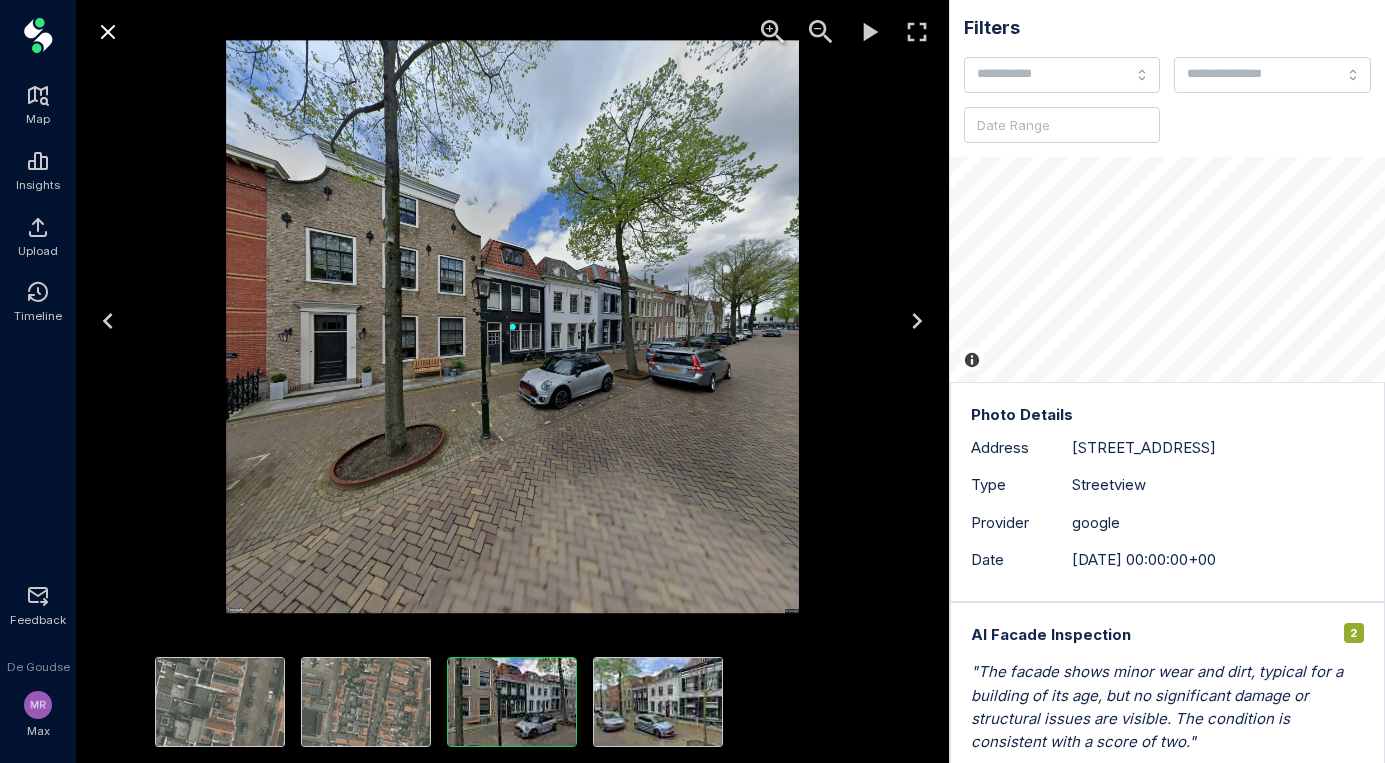 click 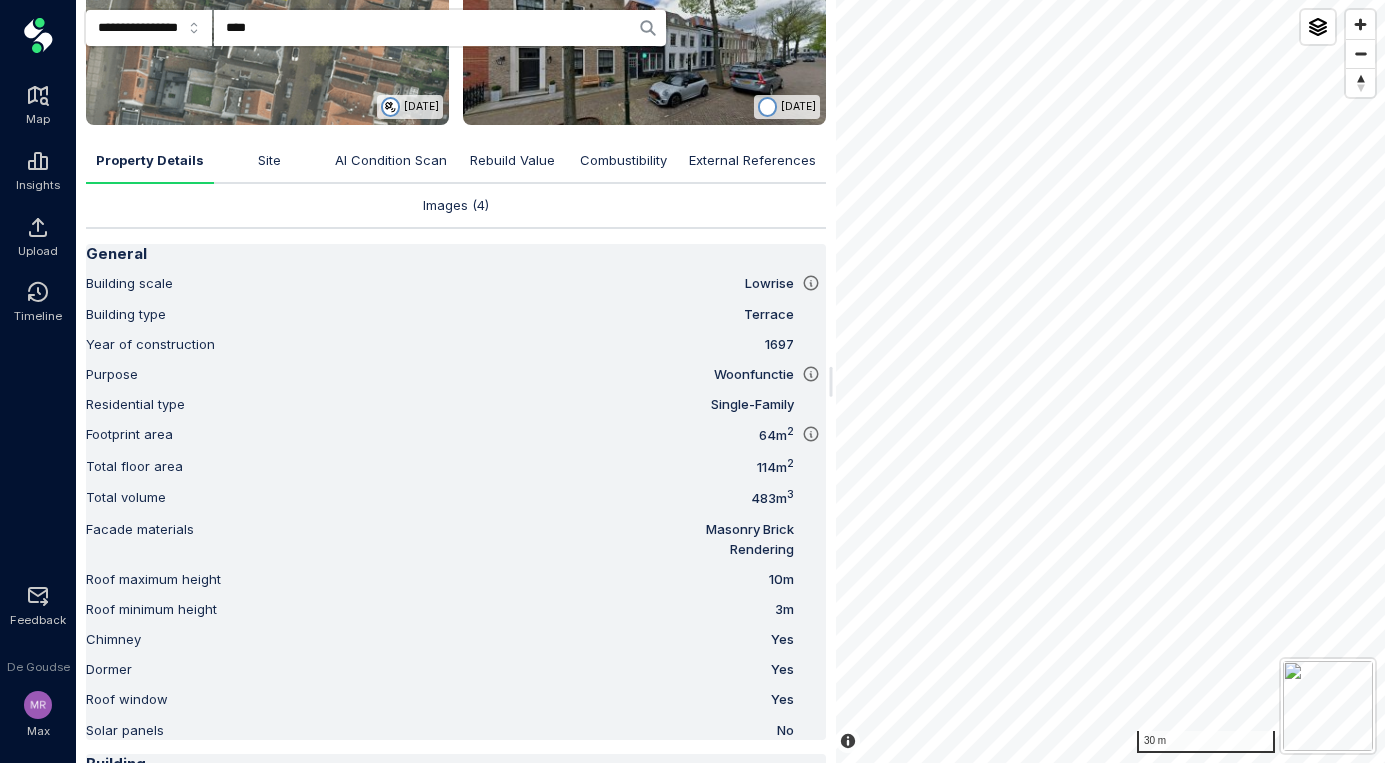 scroll, scrollTop: 426, scrollLeft: 0, axis: vertical 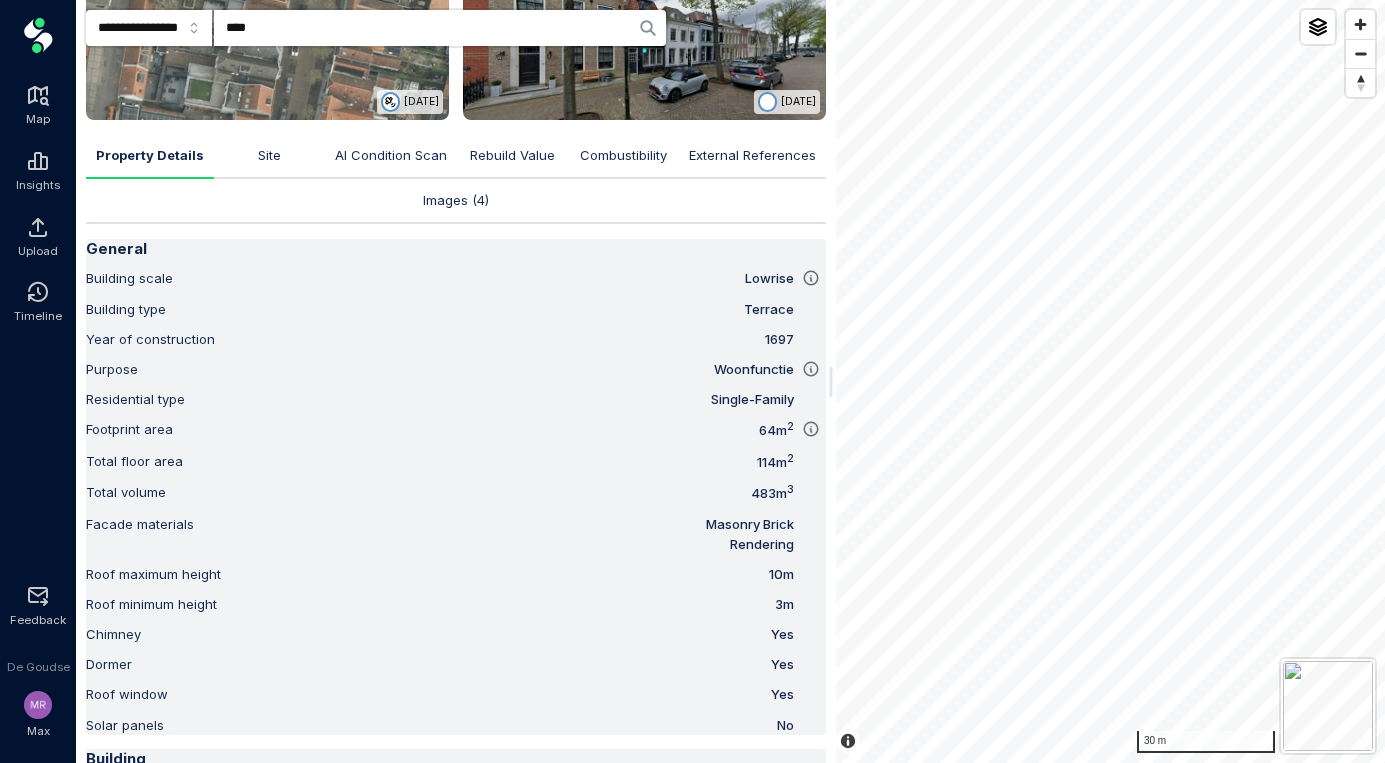 click on "Rebuild Value" at bounding box center [512, 156] 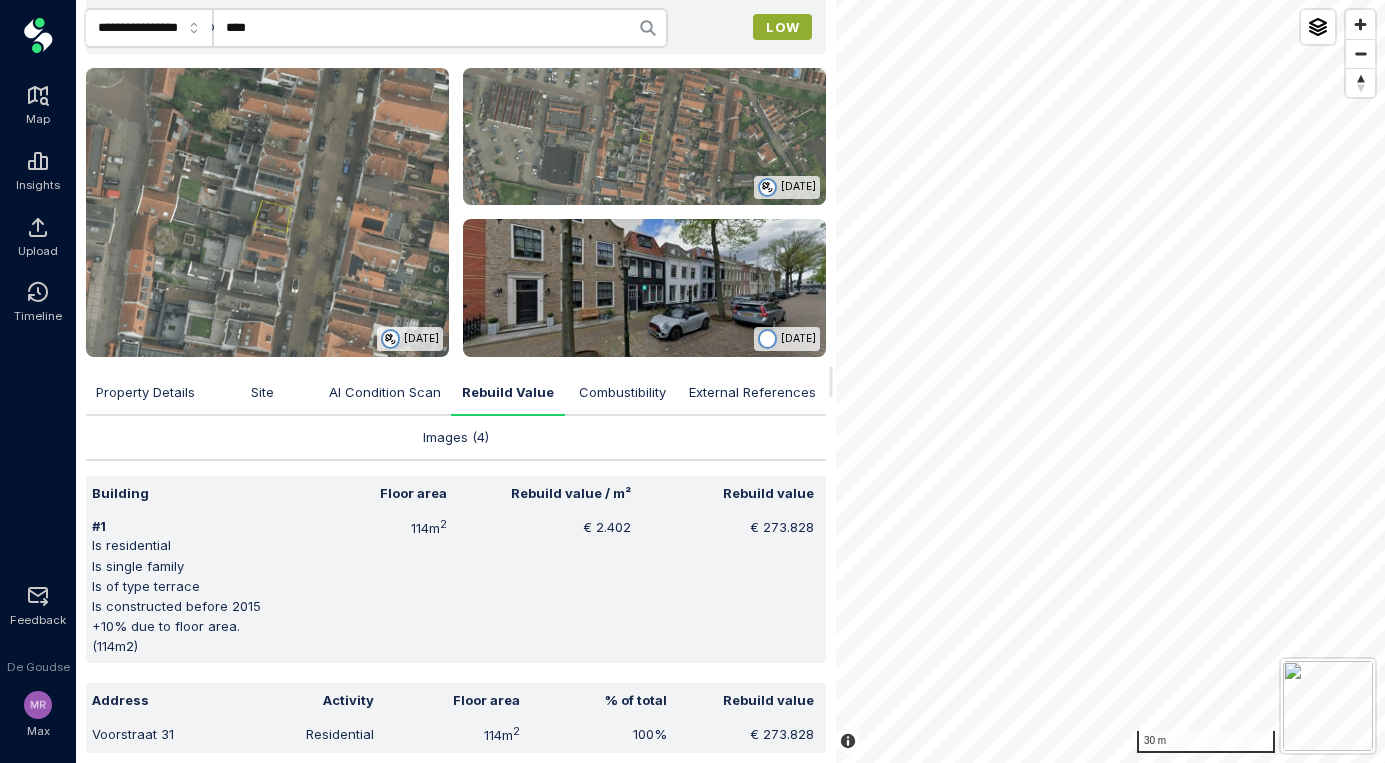 scroll, scrollTop: 179, scrollLeft: 0, axis: vertical 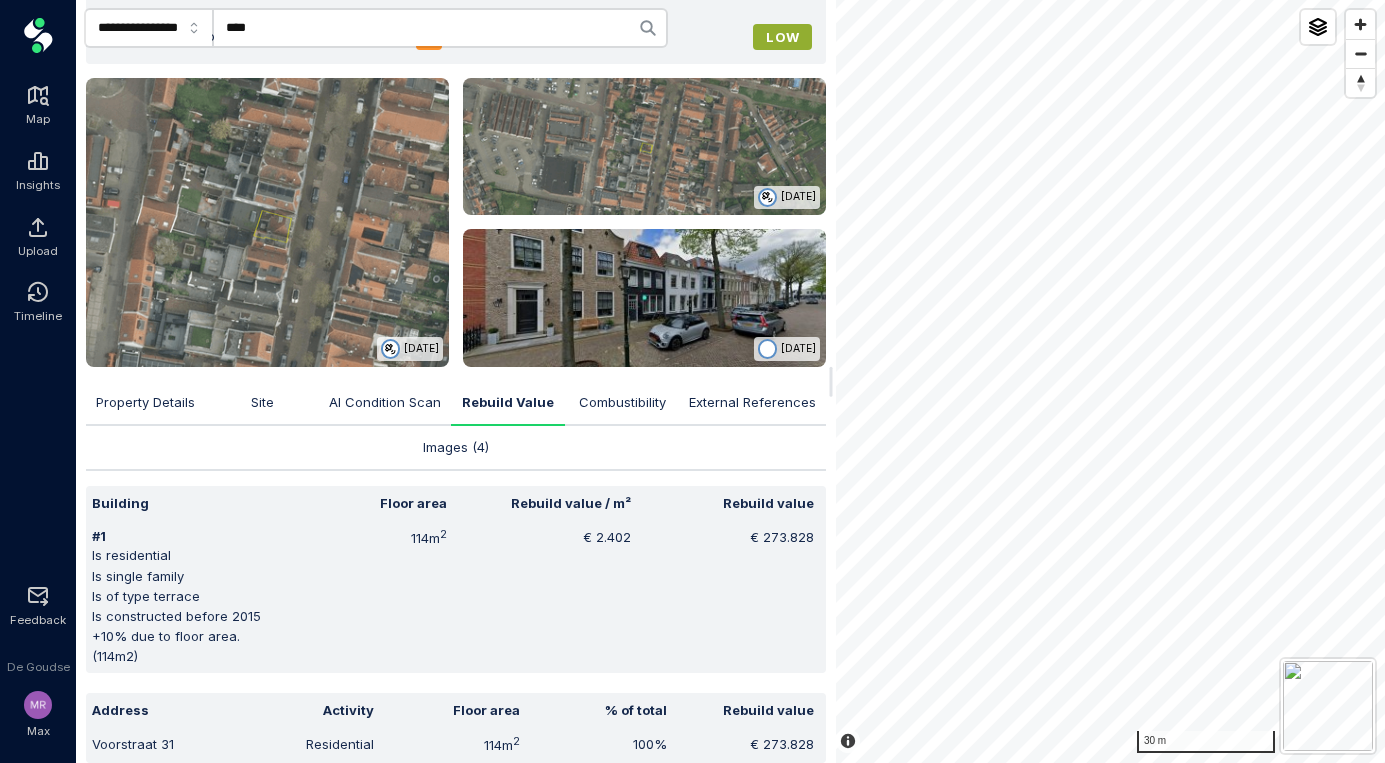 click at bounding box center [644, 298] 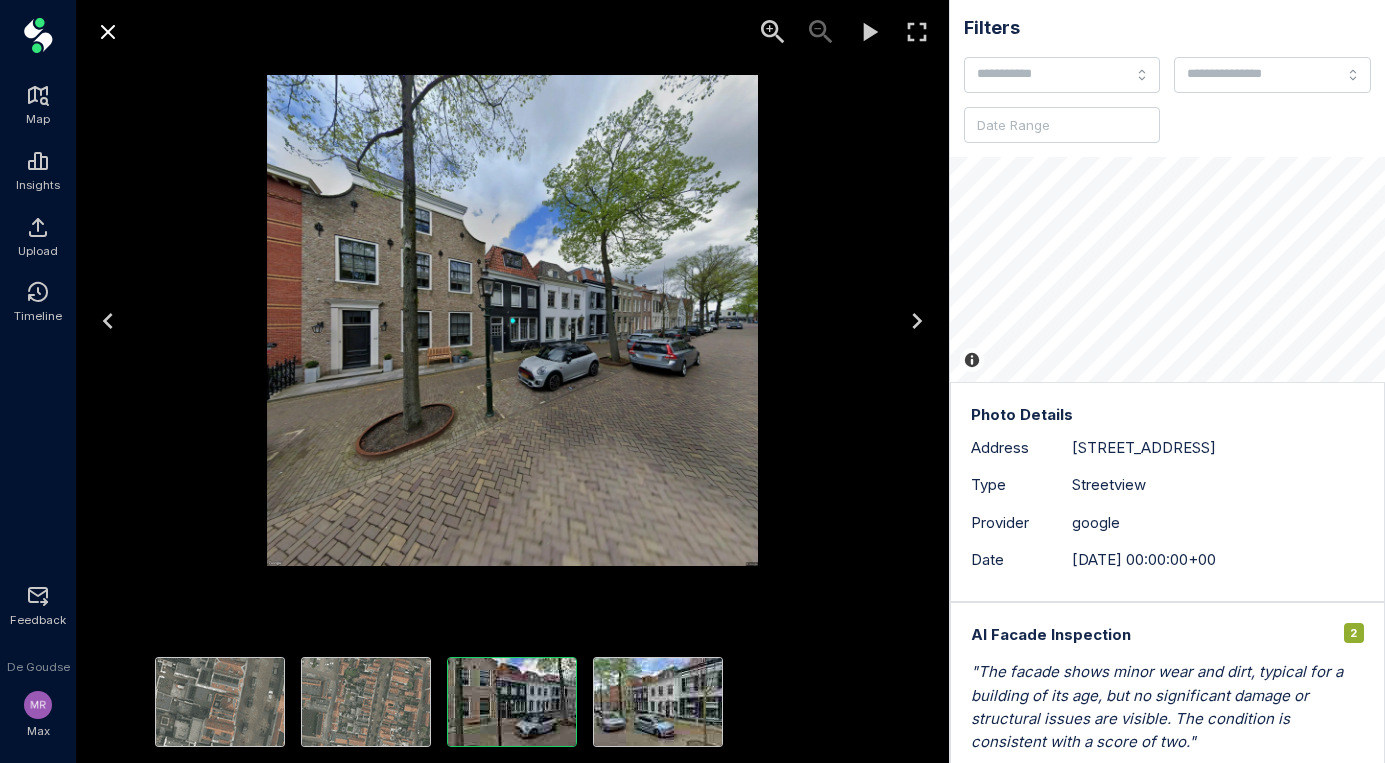click at bounding box center [108, 32] 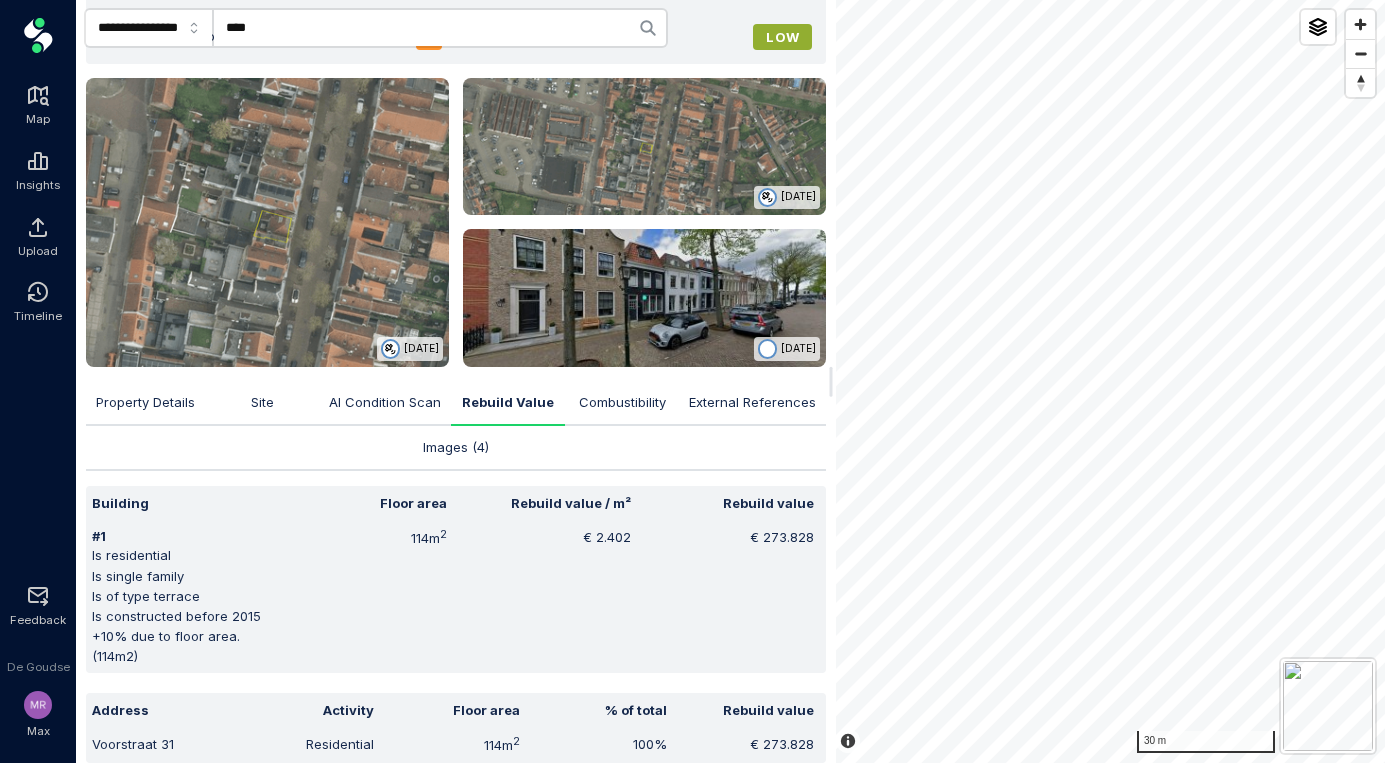 scroll, scrollTop: 0, scrollLeft: 0, axis: both 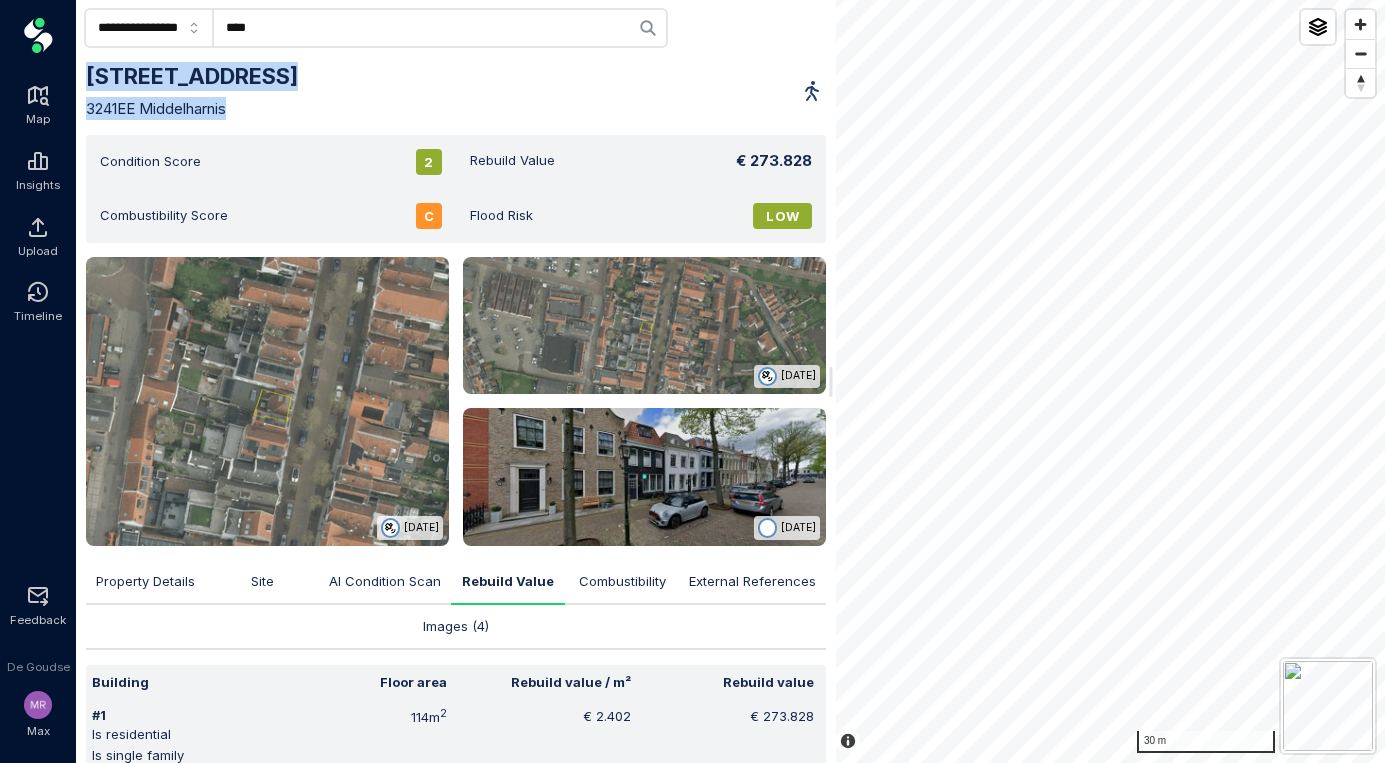 copy on "[STREET_ADDRESS]" 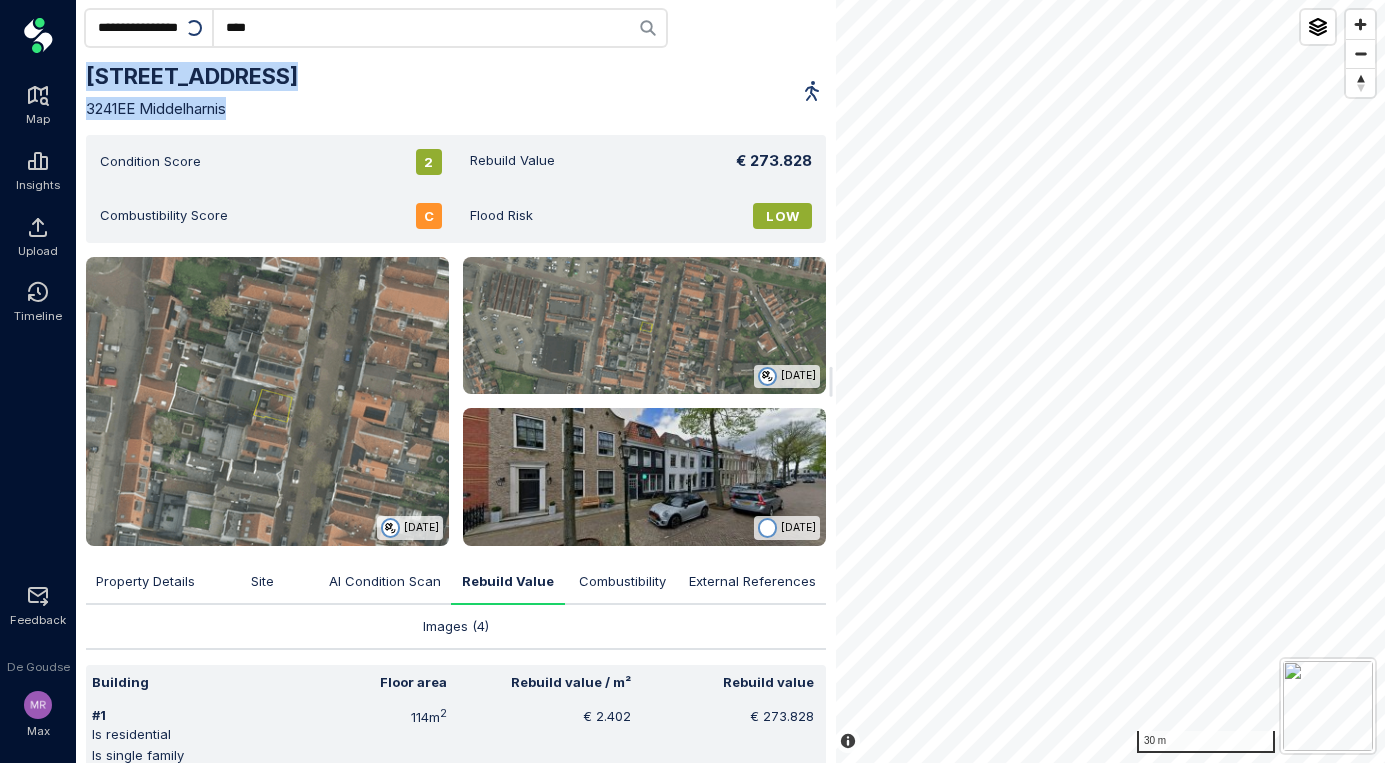 click at bounding box center (267, 401) 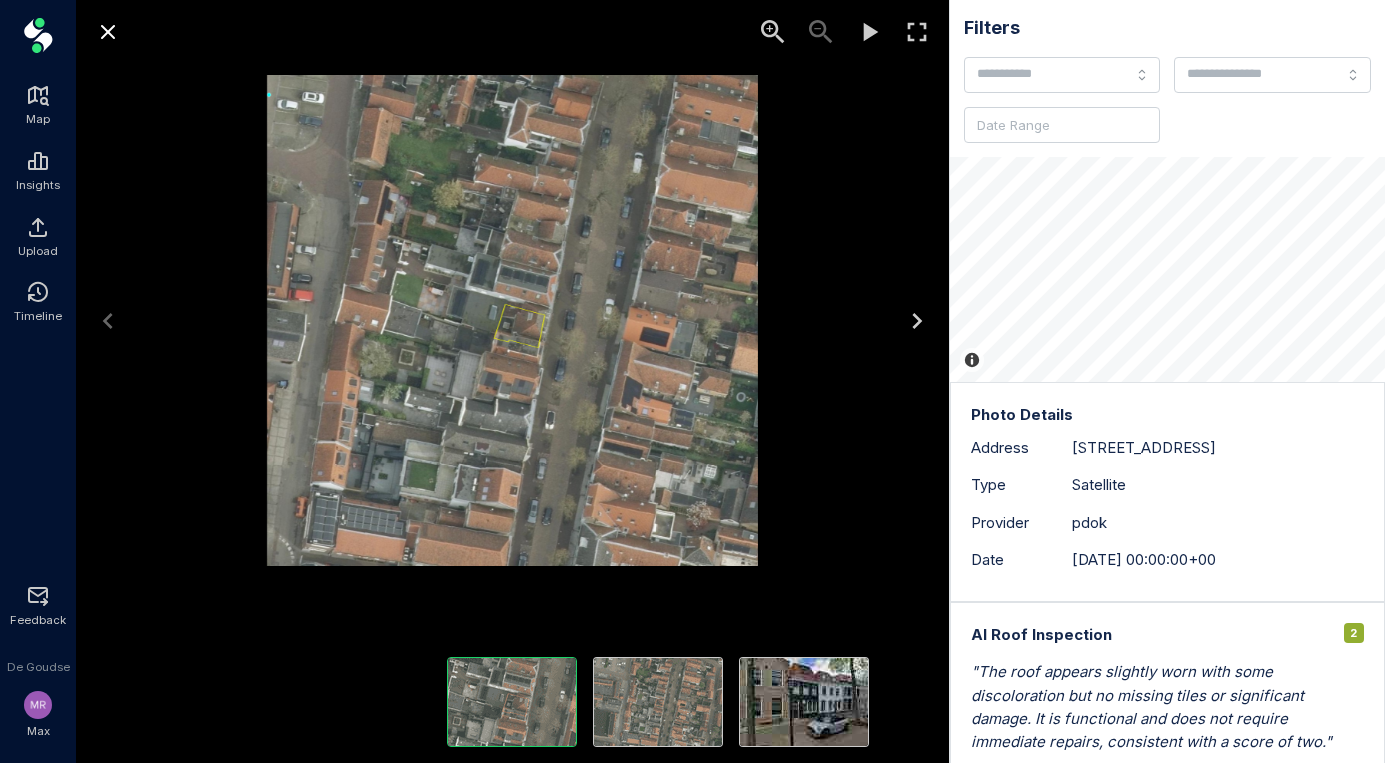 click 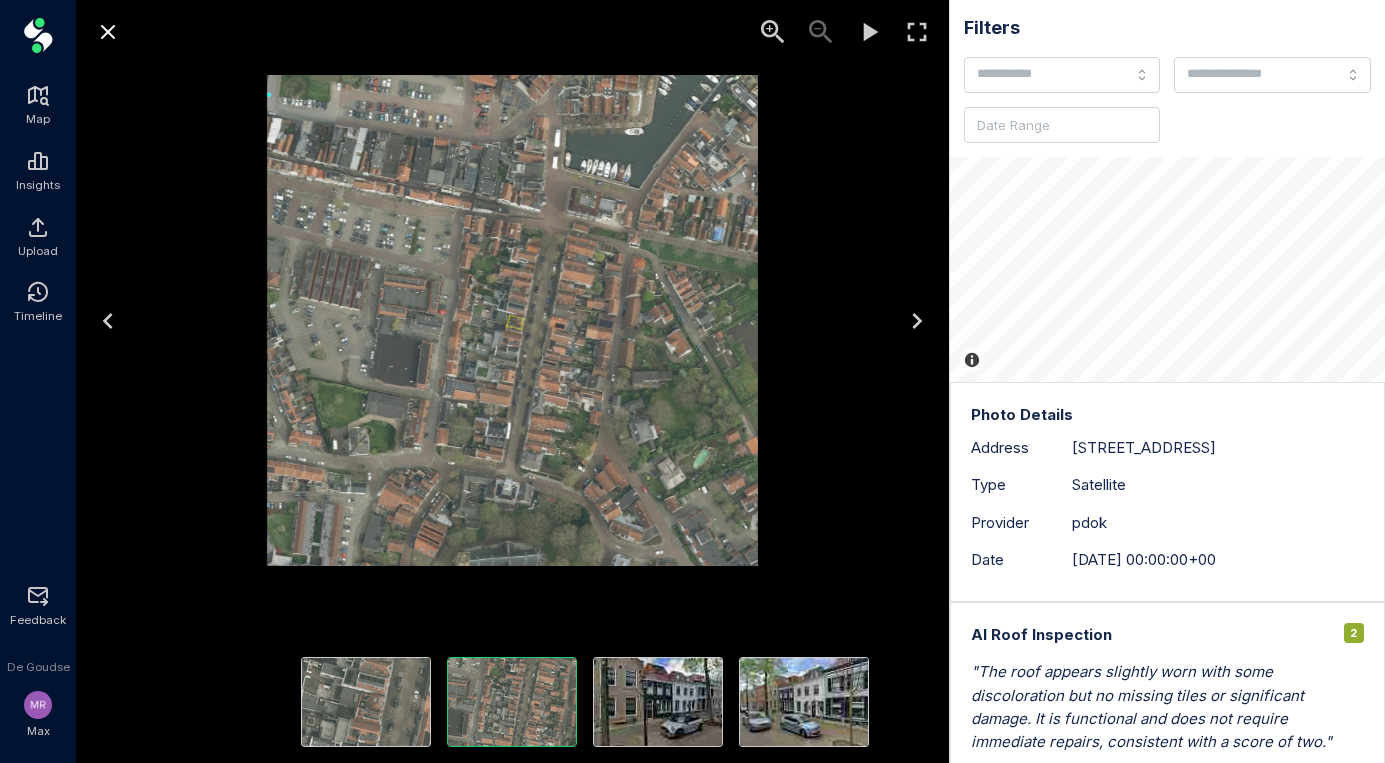 click at bounding box center [108, 321] 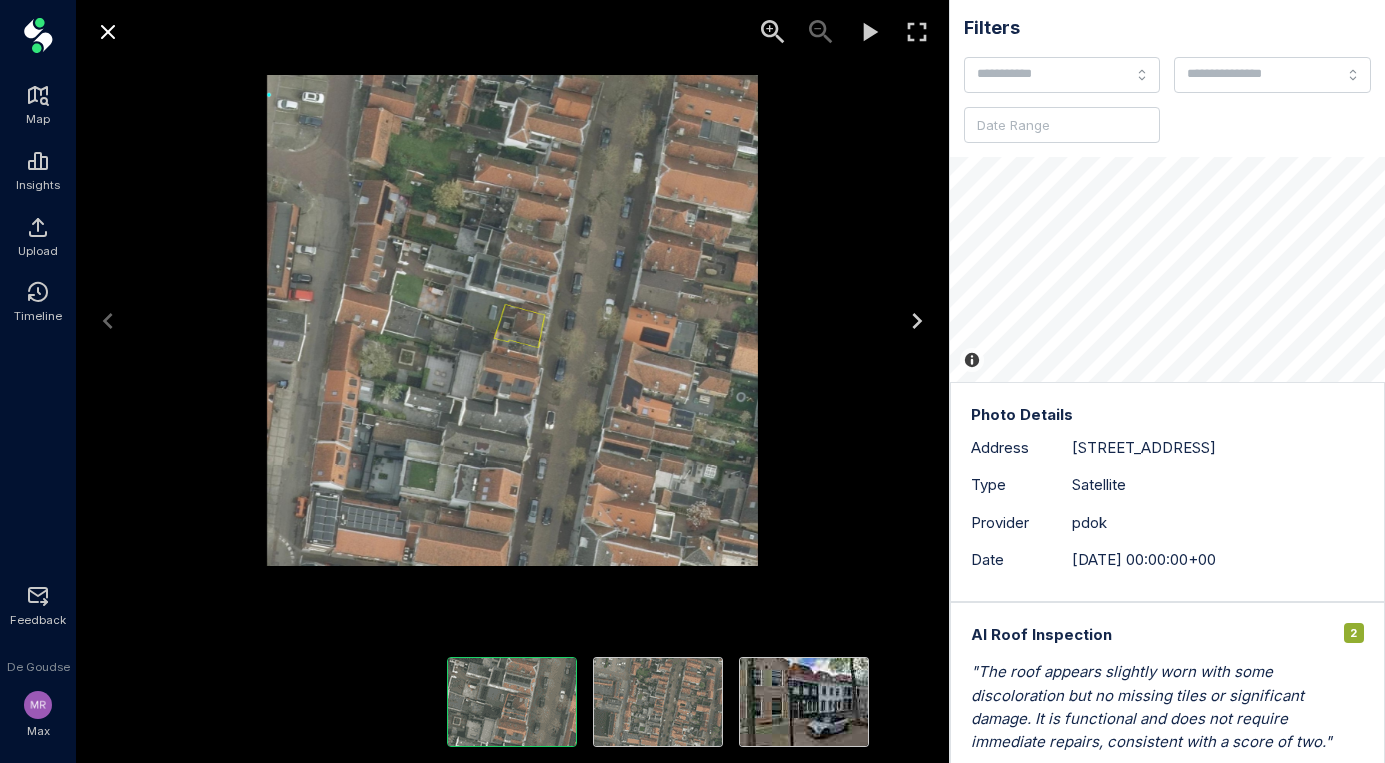 click 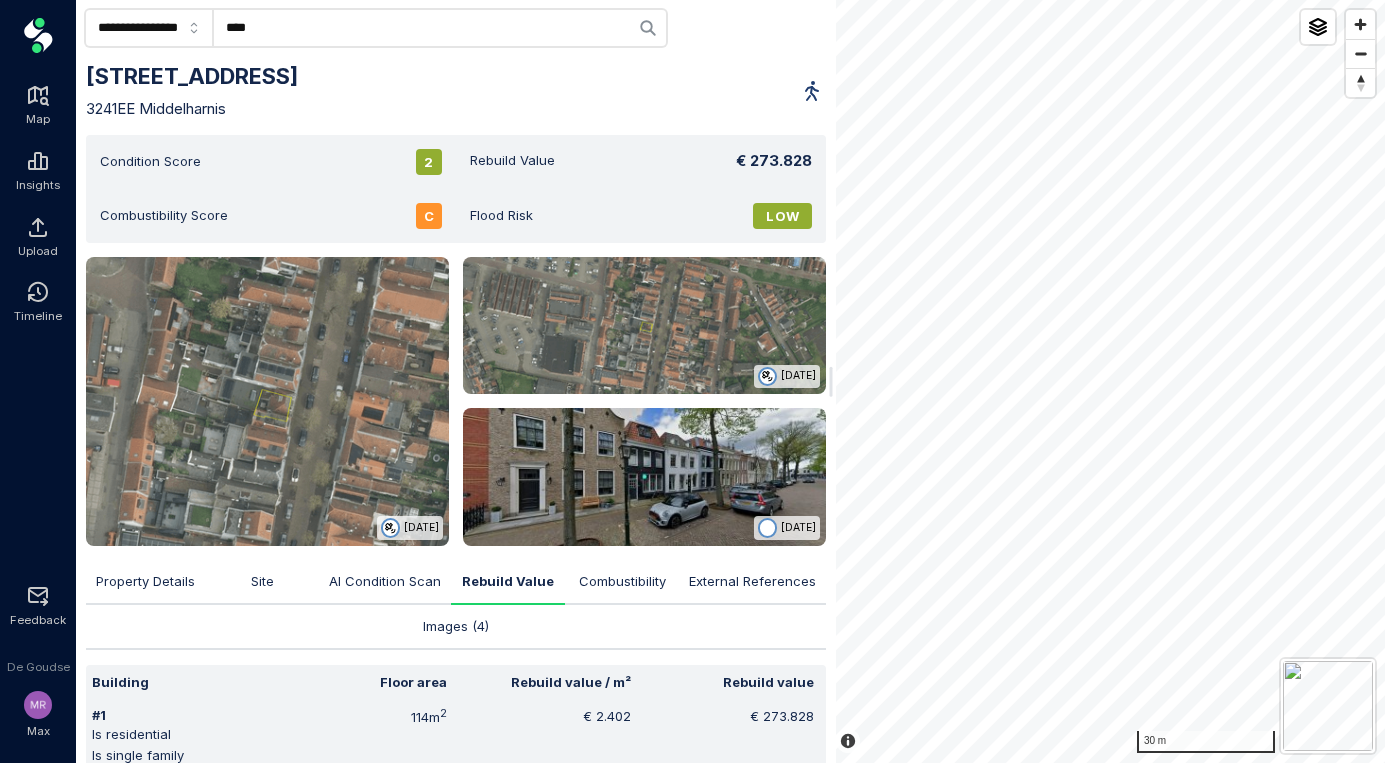 click on "****" 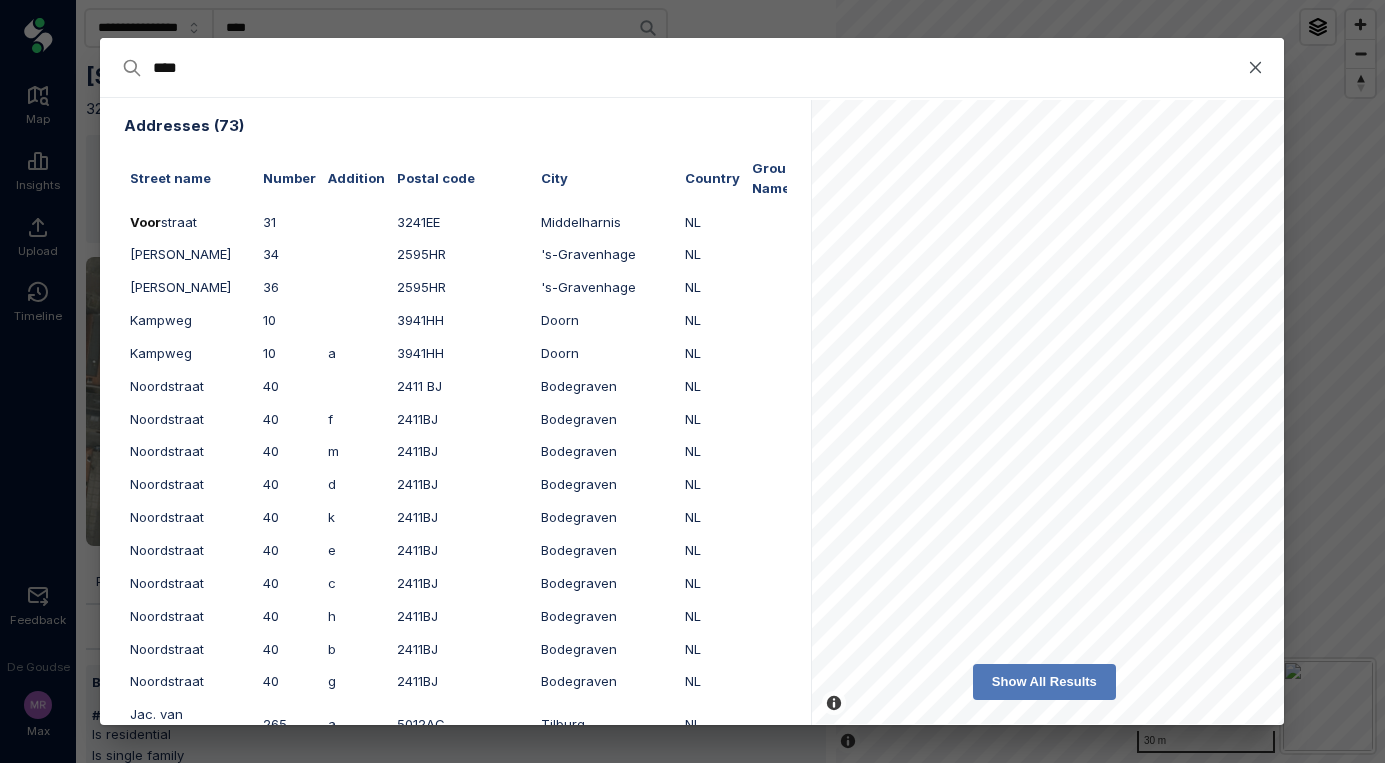 click on "****" 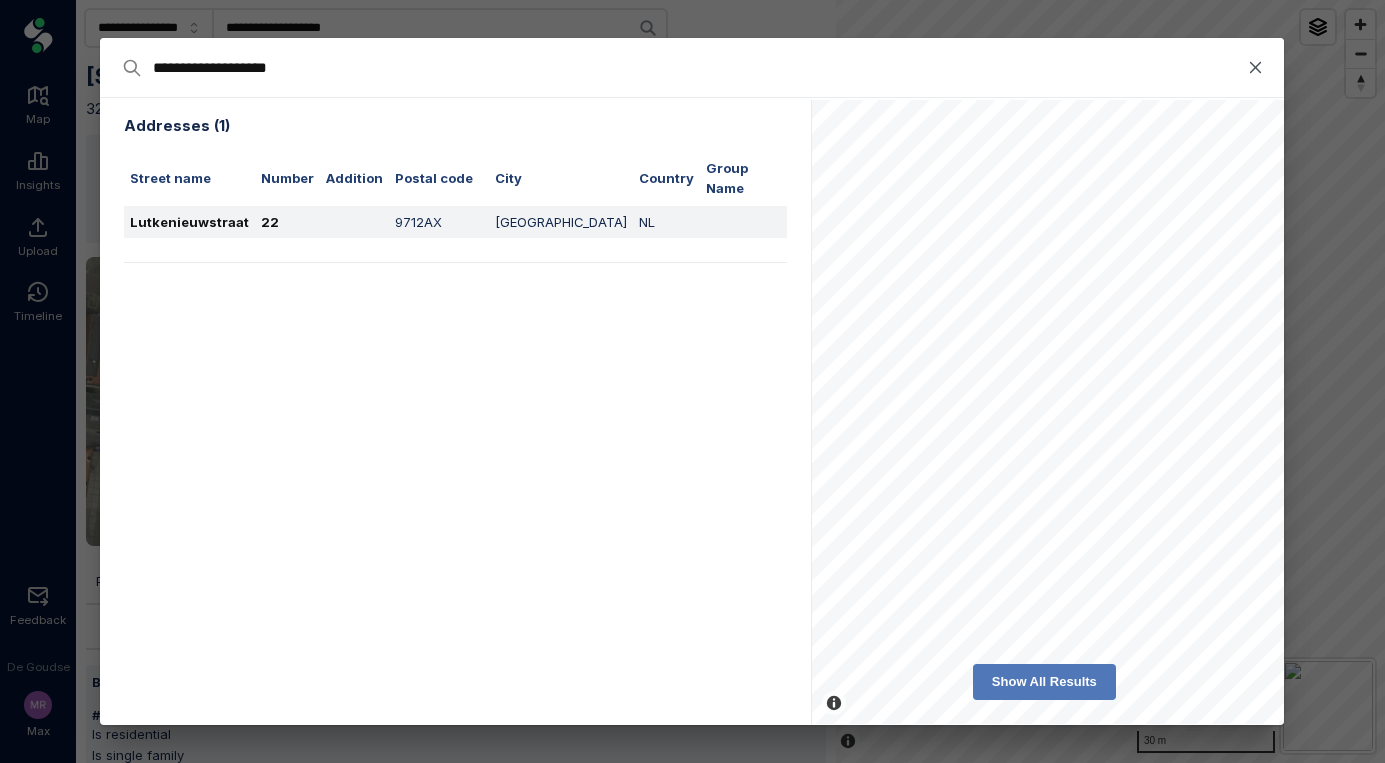 type on "**********" 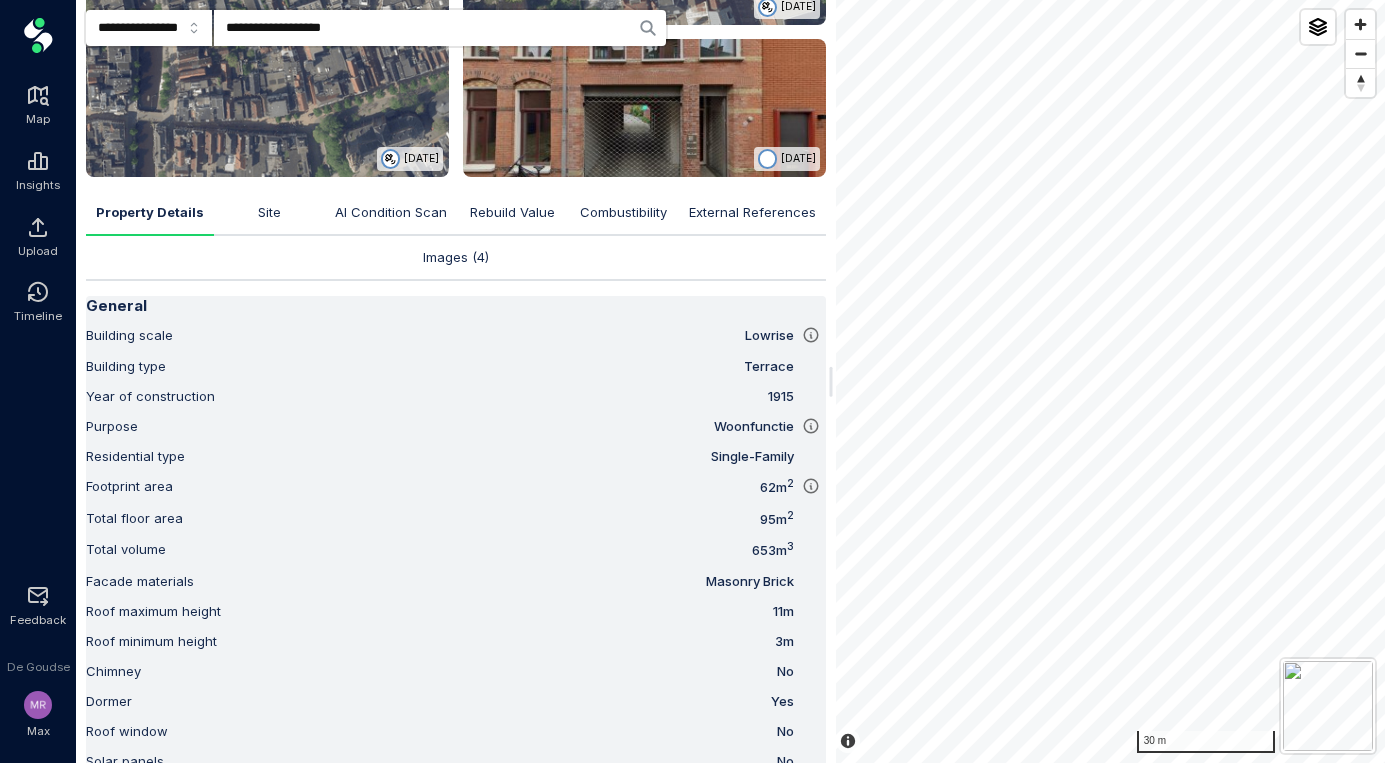 scroll, scrollTop: 397, scrollLeft: 0, axis: vertical 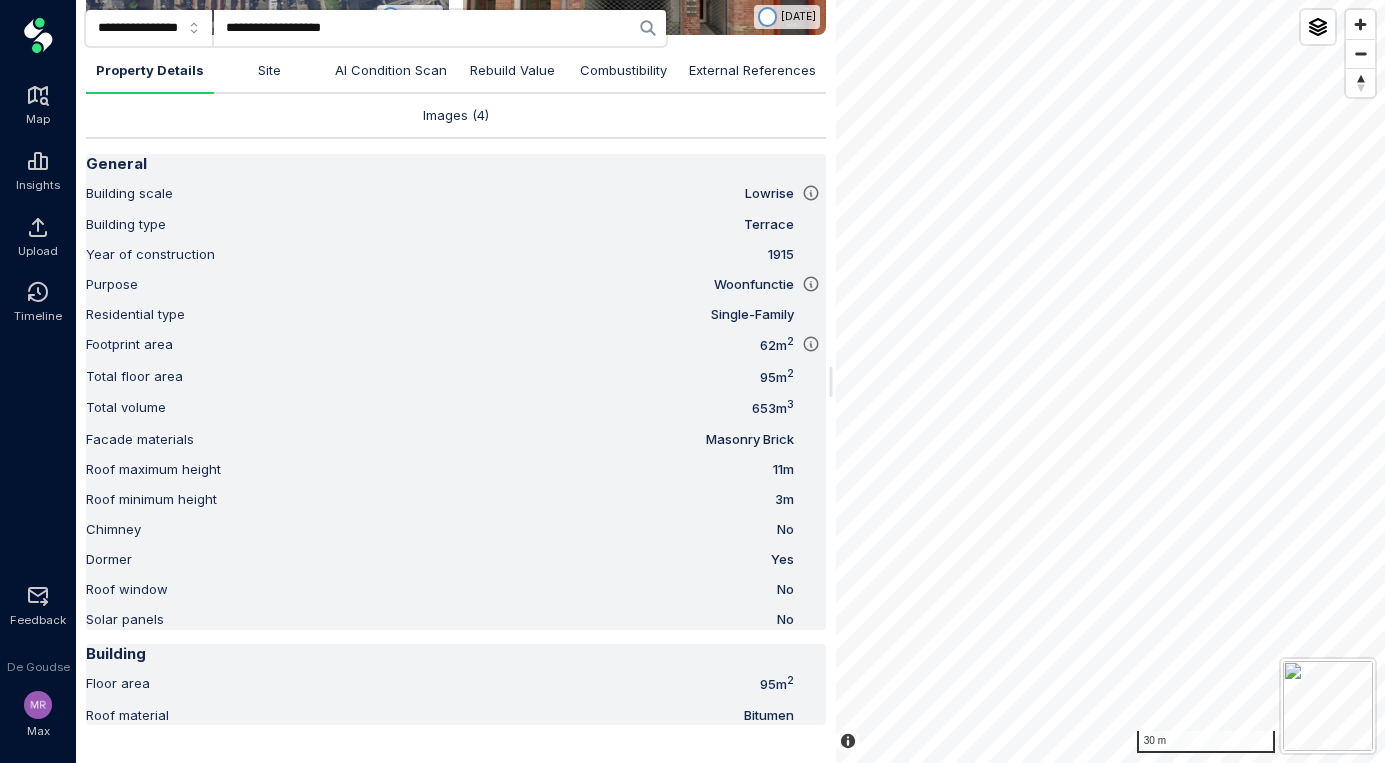 click on "Property Details Site AI Condition Scan Rebuild Value Combustibility External References  Images ( 4 ) General Building scale lowrise Building type terrace Year of construction 1915 Purpose woonfunctie Residential type single-family Footprint area 62  m 2 Total floor area 95  m 2 Total volume 653  m 3 Facade materials masonry brick Roof maximum height 11  m Roof minimum height 3  m Chimney No Dormer Yes Roof window No Solar panels No Building  Floor area 95  m 2 Roof material bitumen Site Characteristics Address Count 1 Building Count 1 Cadastre nl.bag Cadastre object ID 0014100010937440 Green garden Yes Green garden percentage 61% Parcel Count 1 Site complexity score 1 Swimming pool No Total site area 94  m 2 Context Scores Flood risk None Facade condition 3 Confidence 0% " The facade is made of brick and shows minor wear, such as slight discoloration and dirt, but no major cracks or damage. The windows are intact, and the overall appearance is decent, indicating a score of three. " Roof condition 0%" at bounding box center [456, 387] 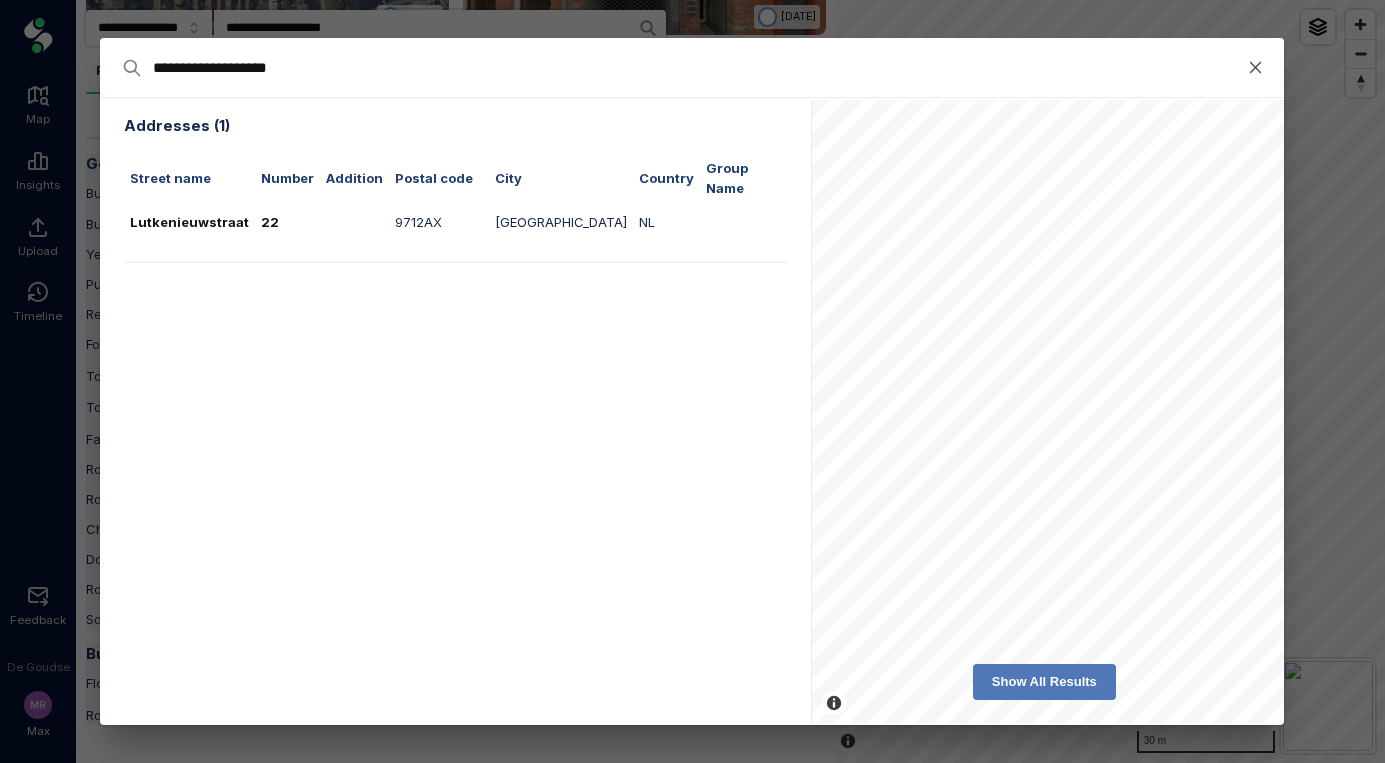 scroll, scrollTop: 554, scrollLeft: 0, axis: vertical 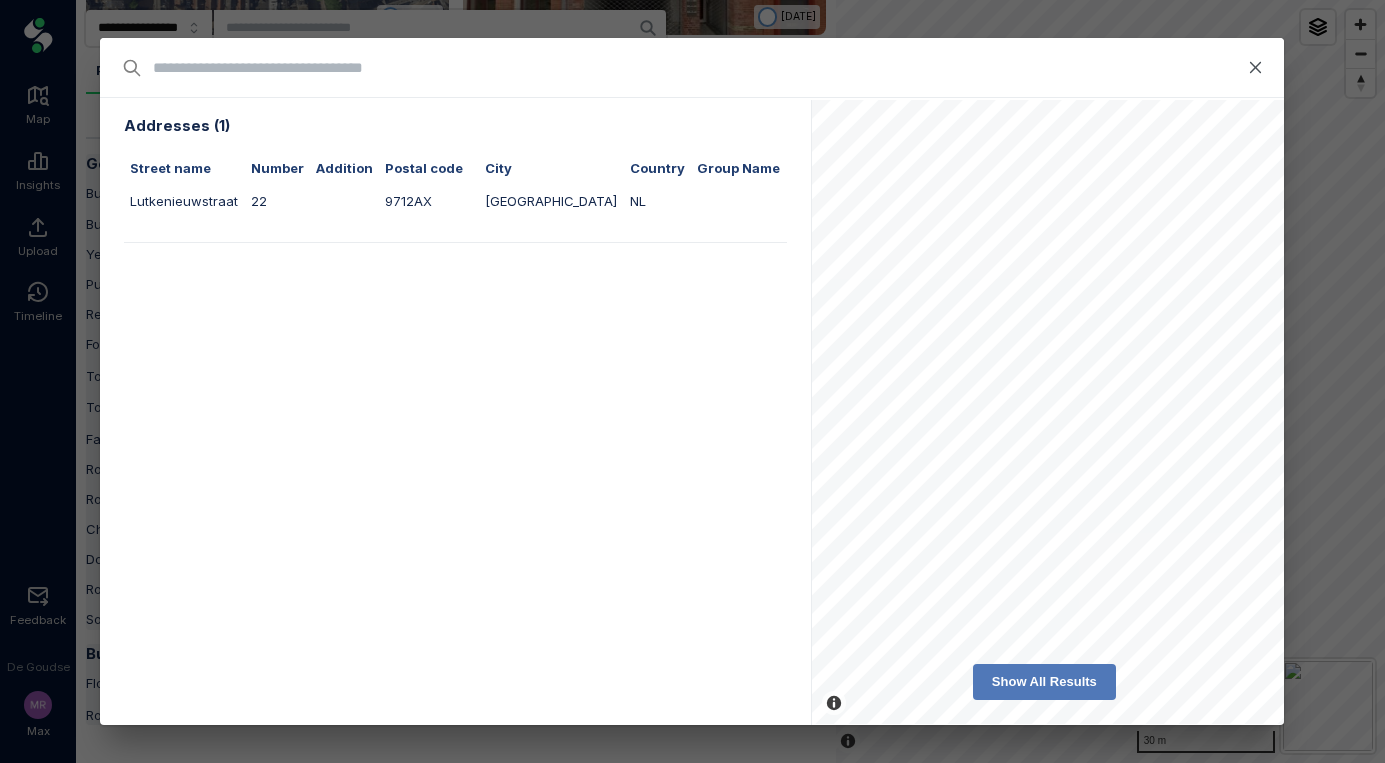 type on "*" 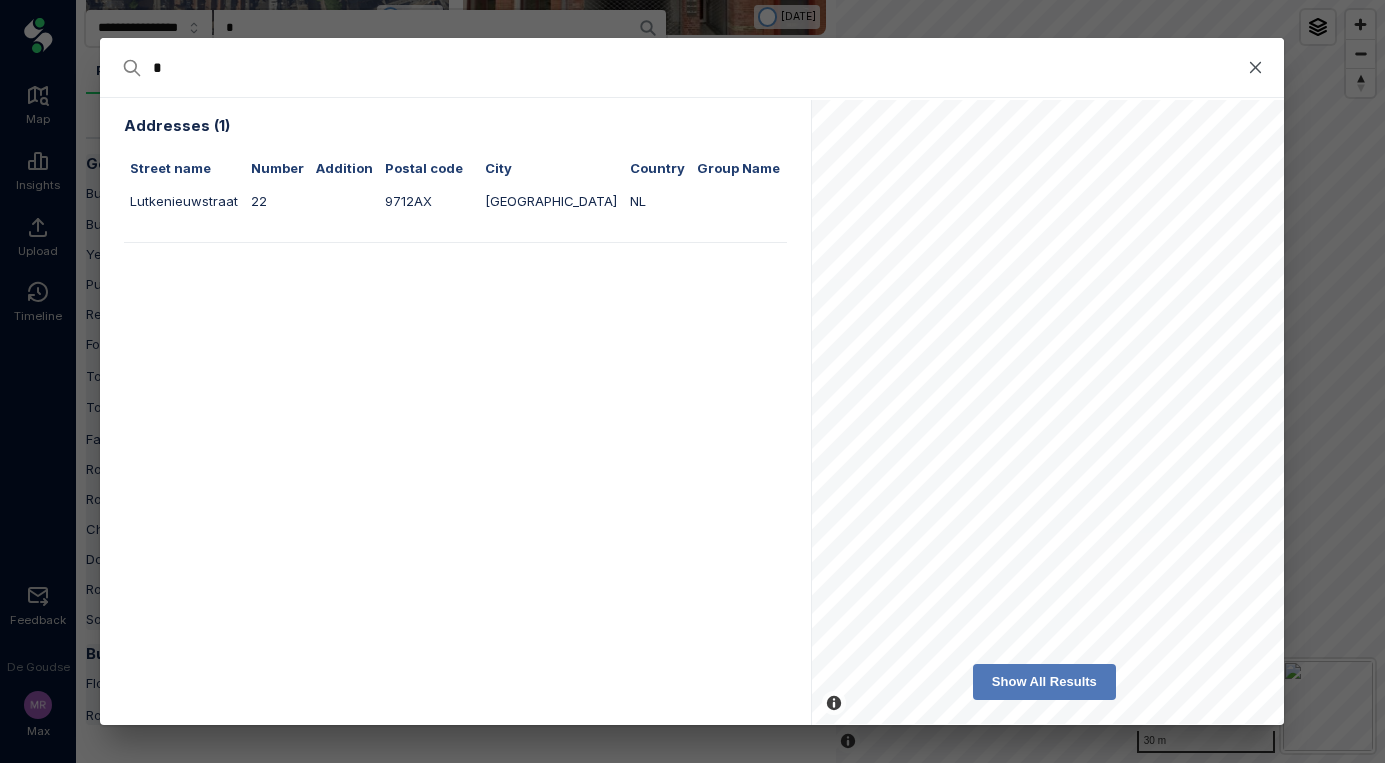 type on "**" 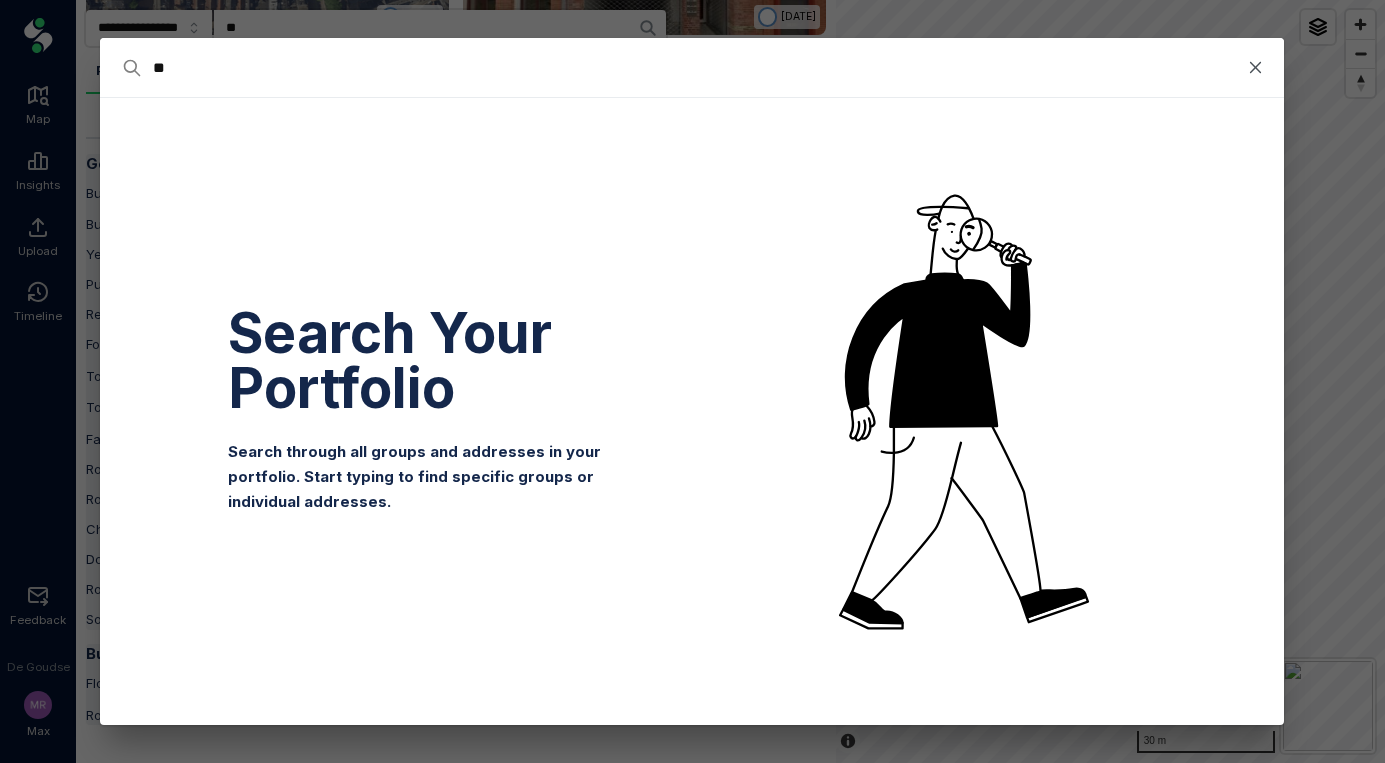 type on "***" 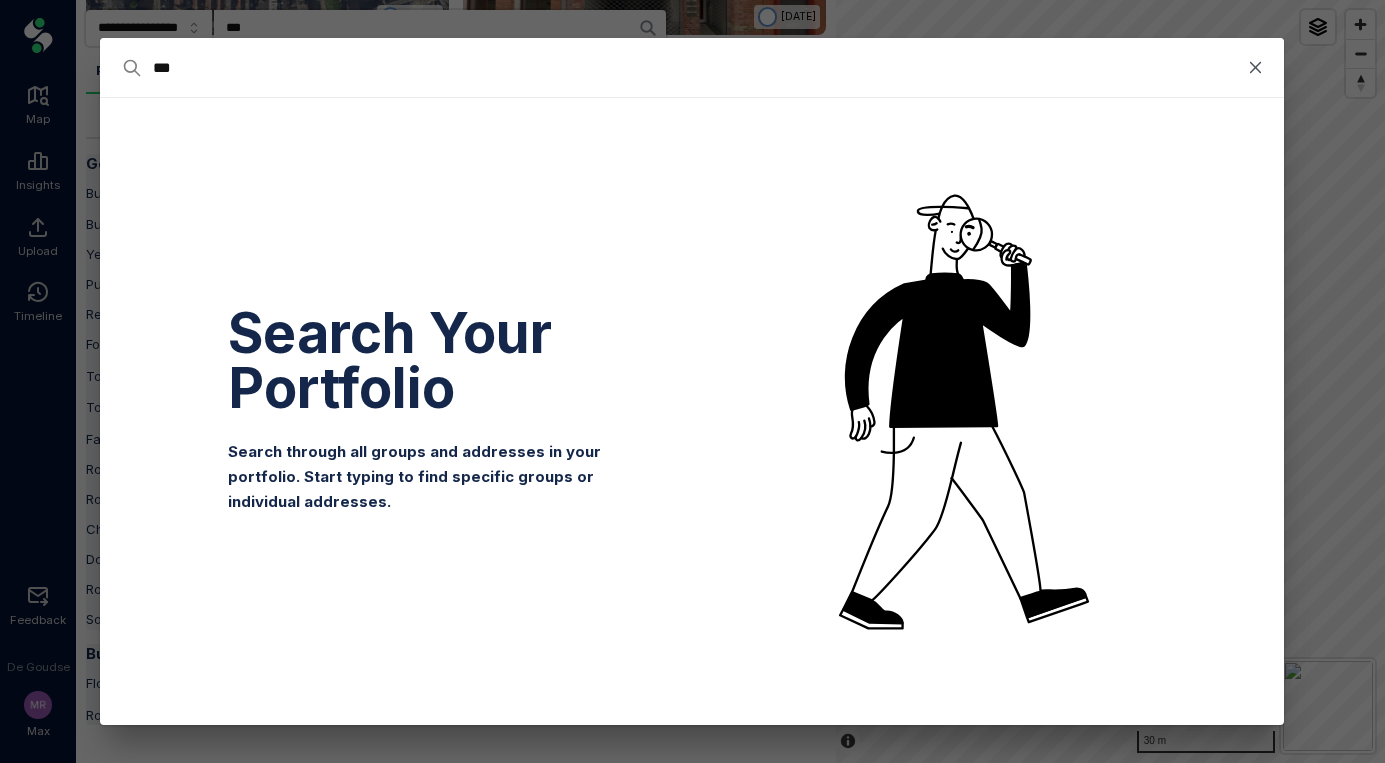 type on "****" 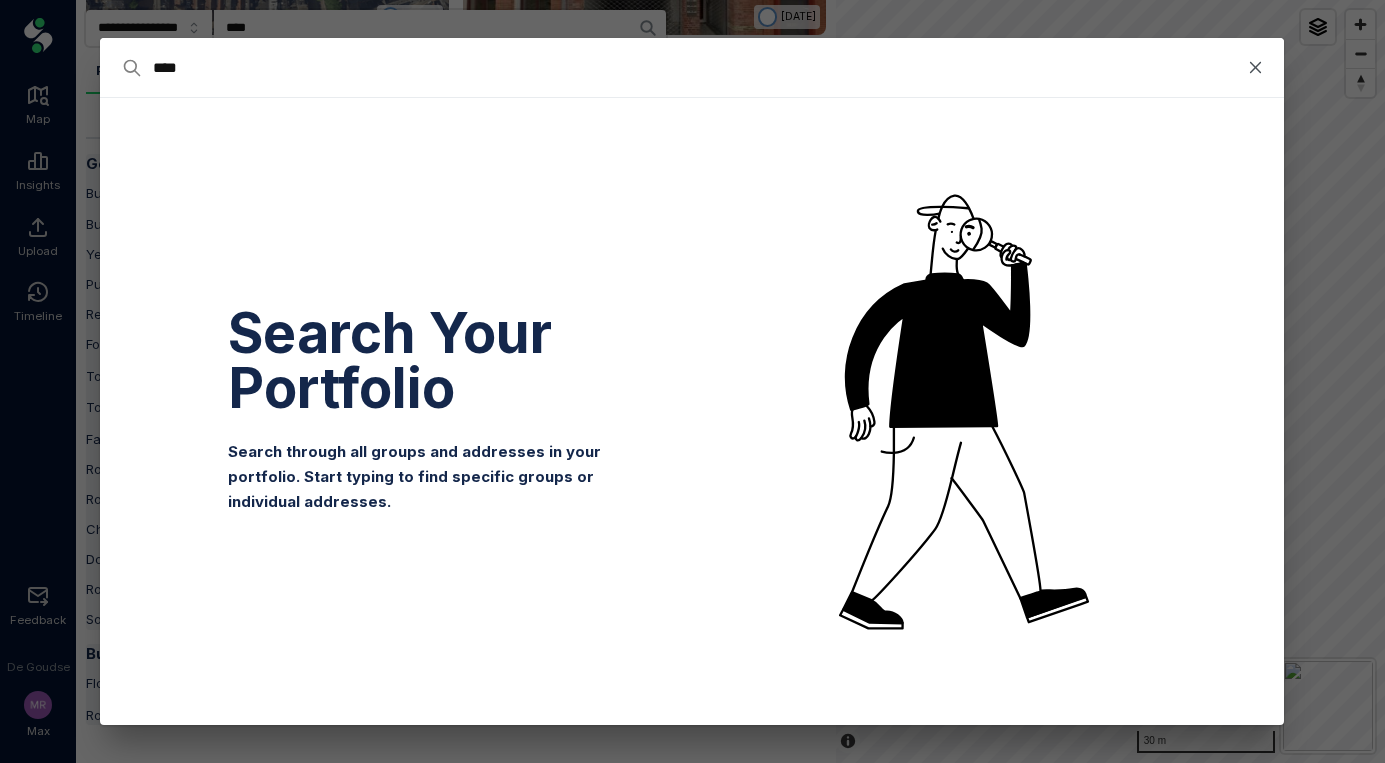 type on "*****" 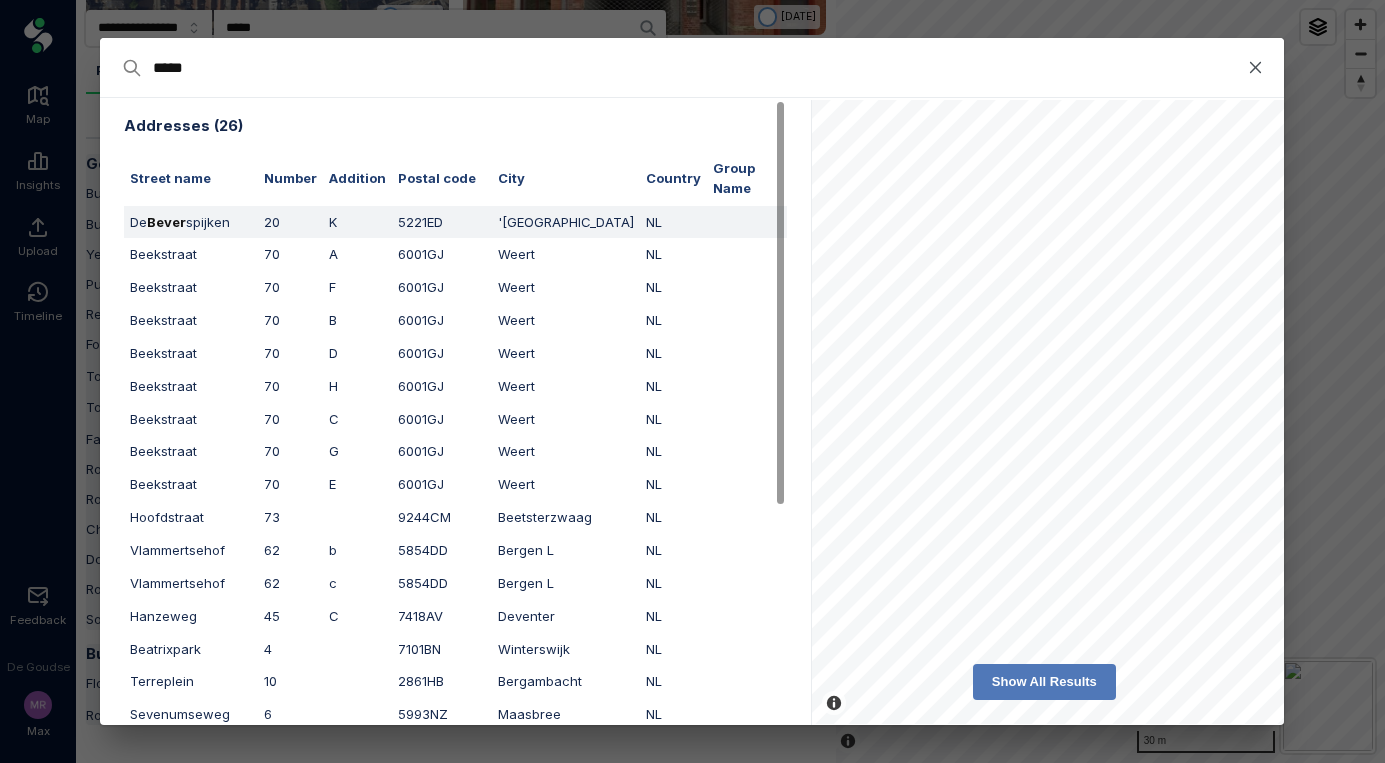 type on "*****" 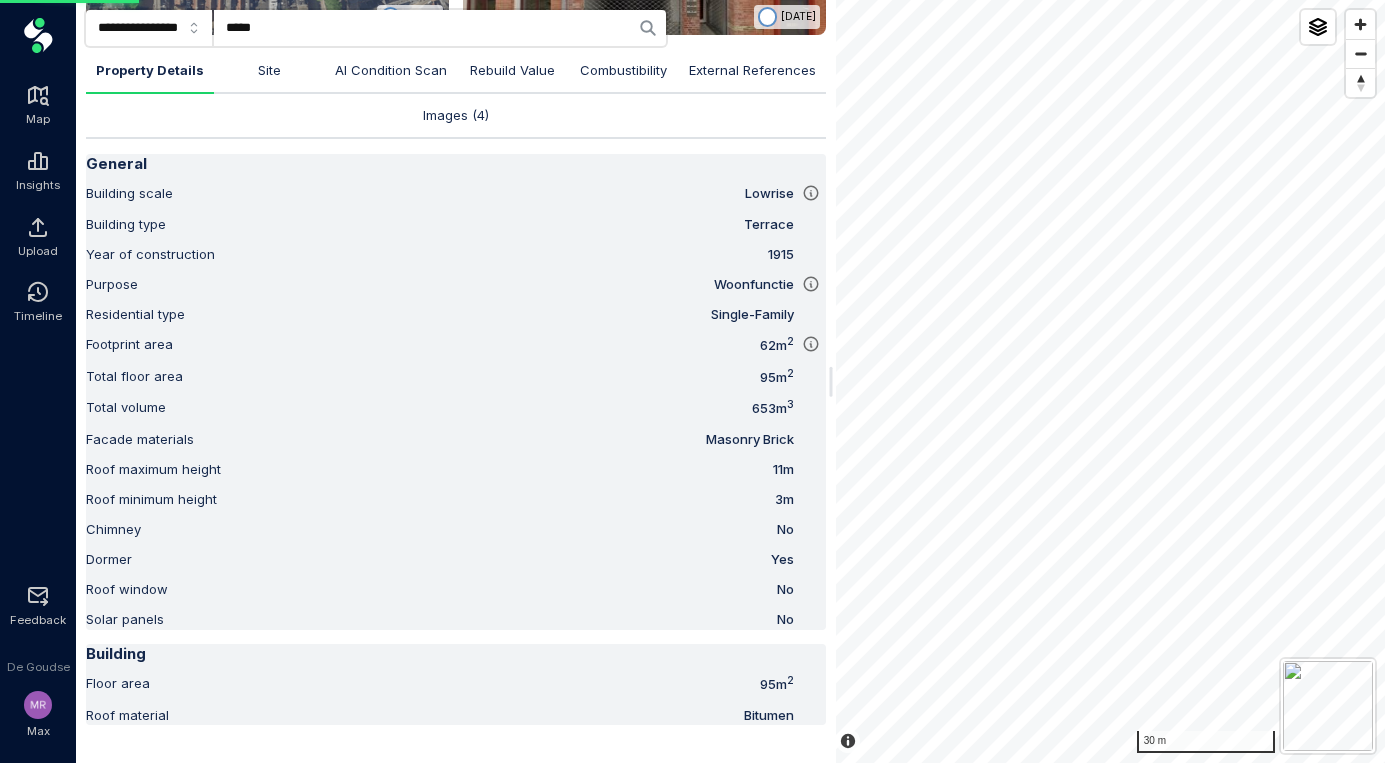 scroll, scrollTop: 554, scrollLeft: 0, axis: vertical 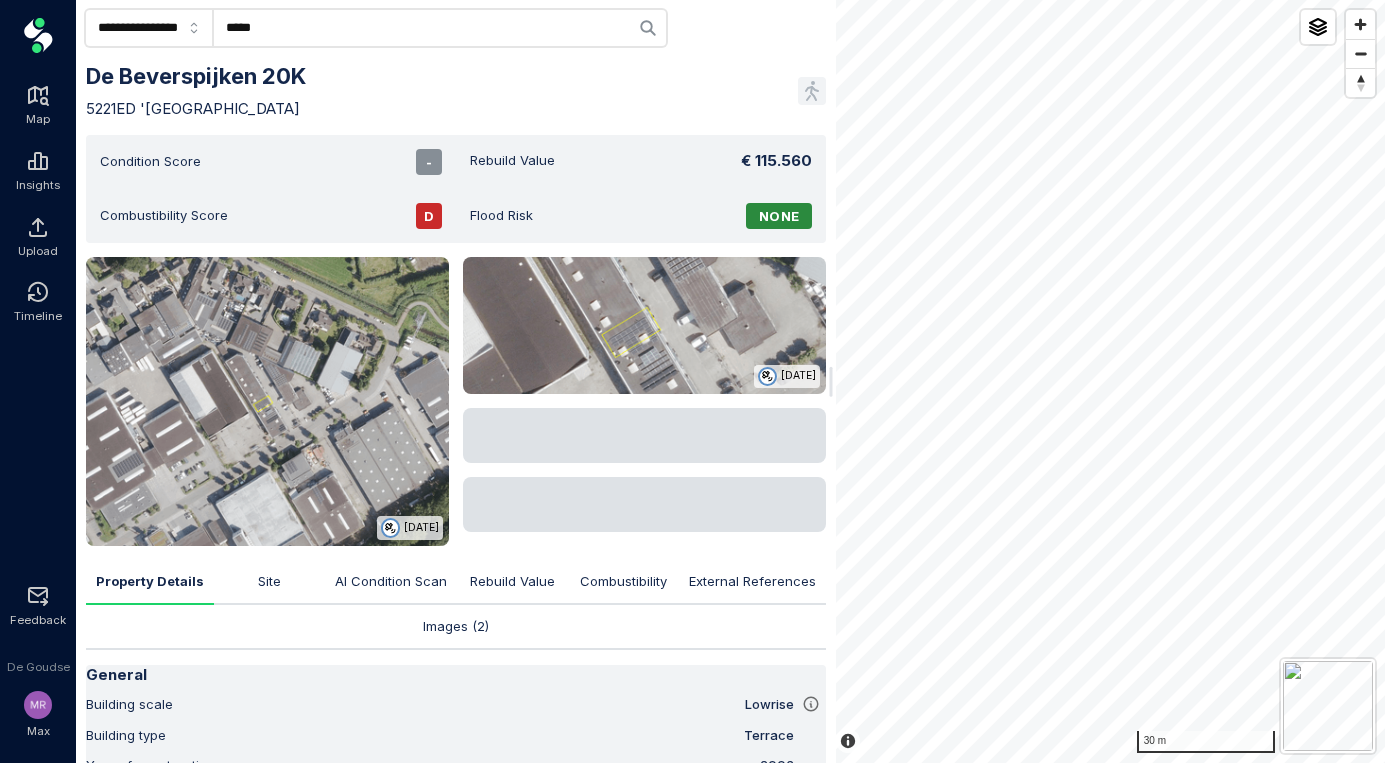 click on "*****" 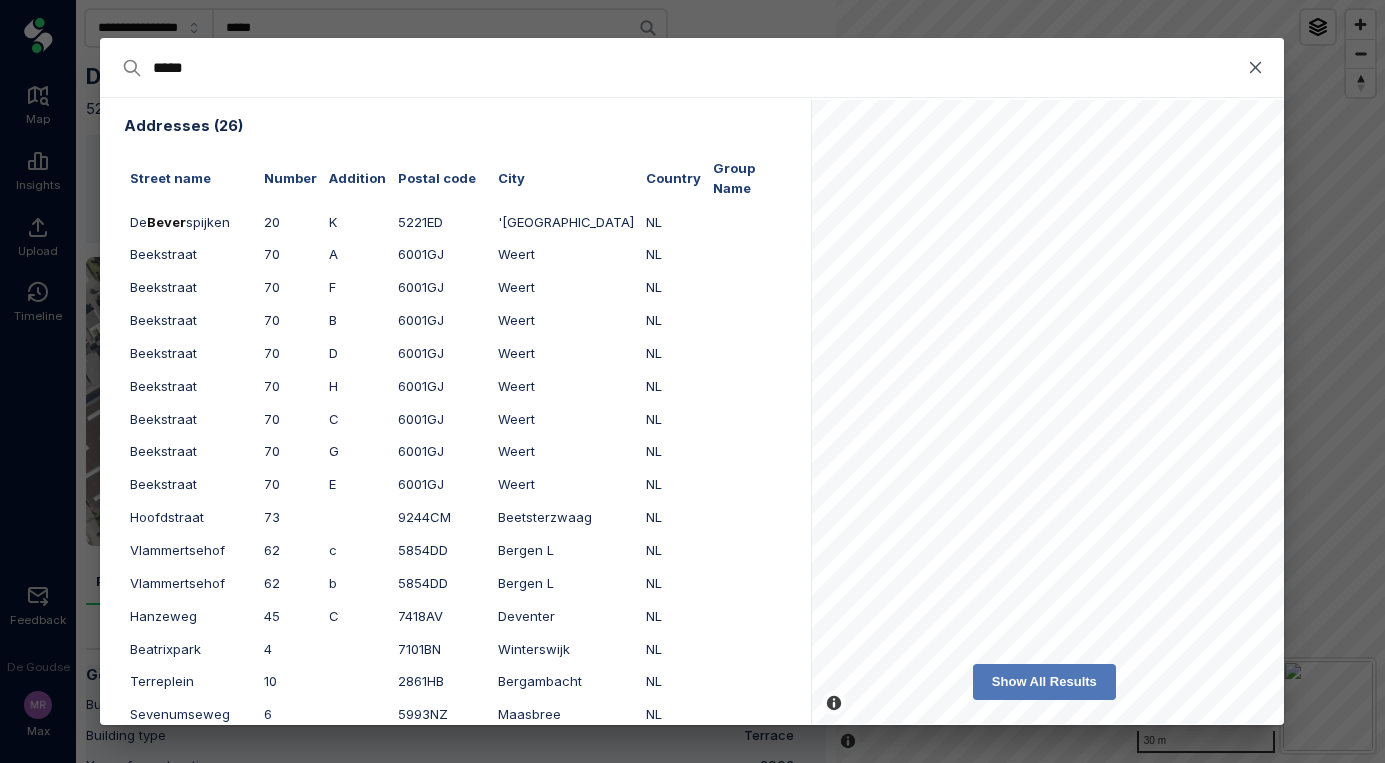 click on "*****" 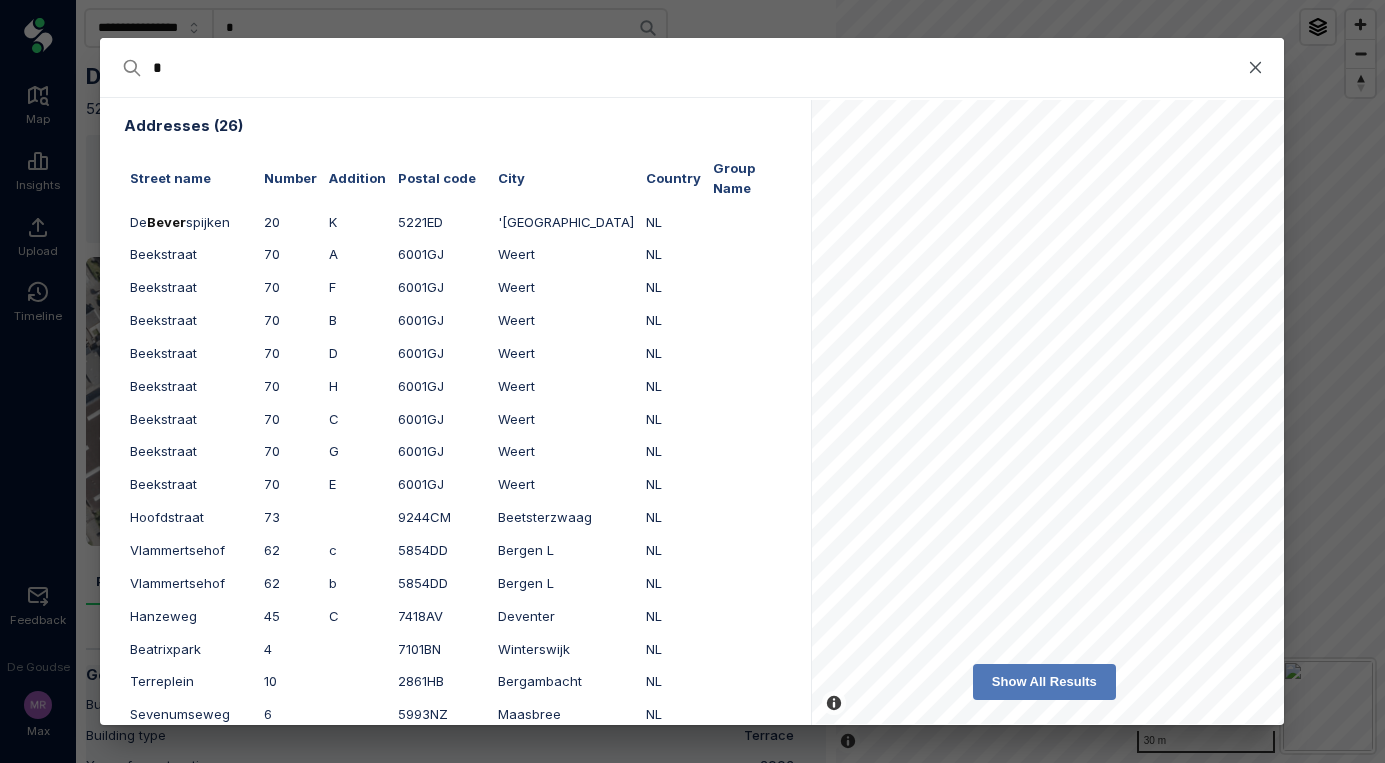 type on "**" 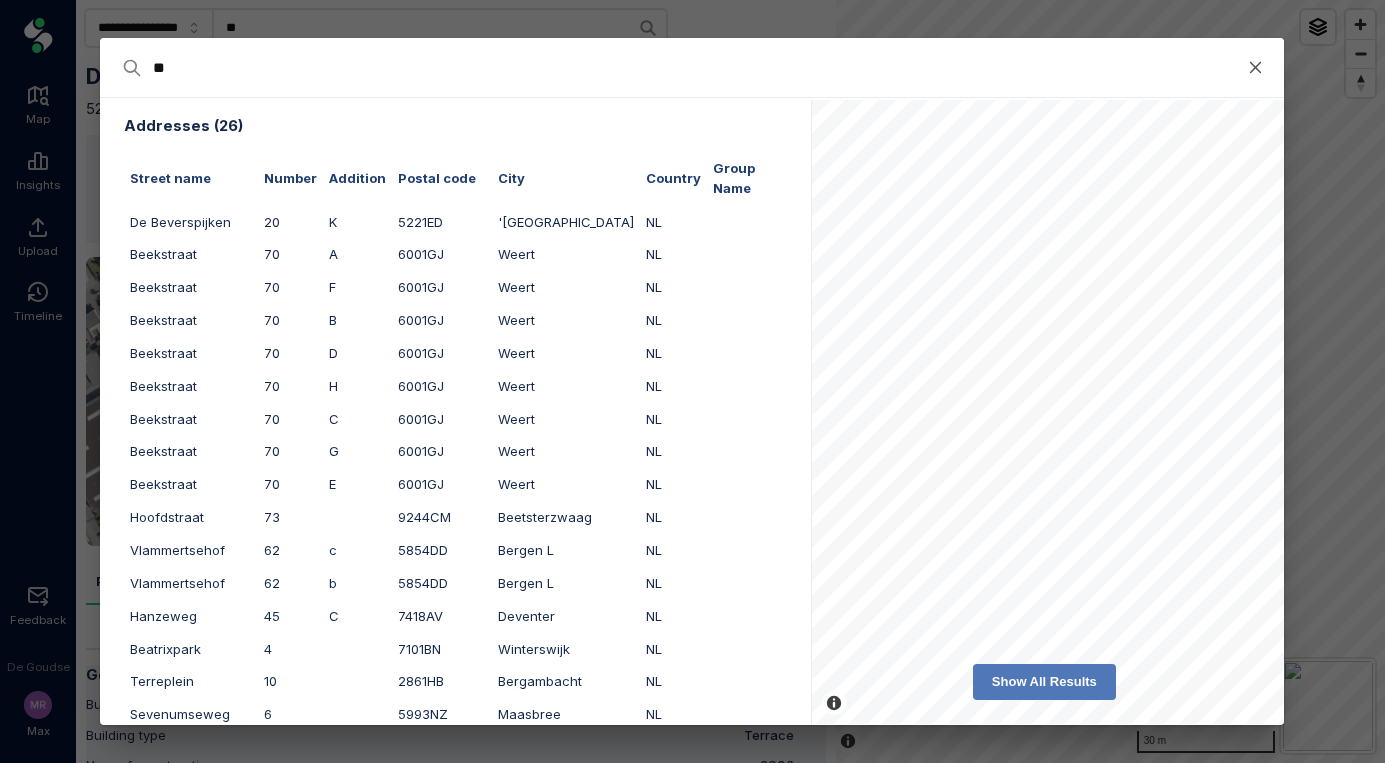 type on "***" 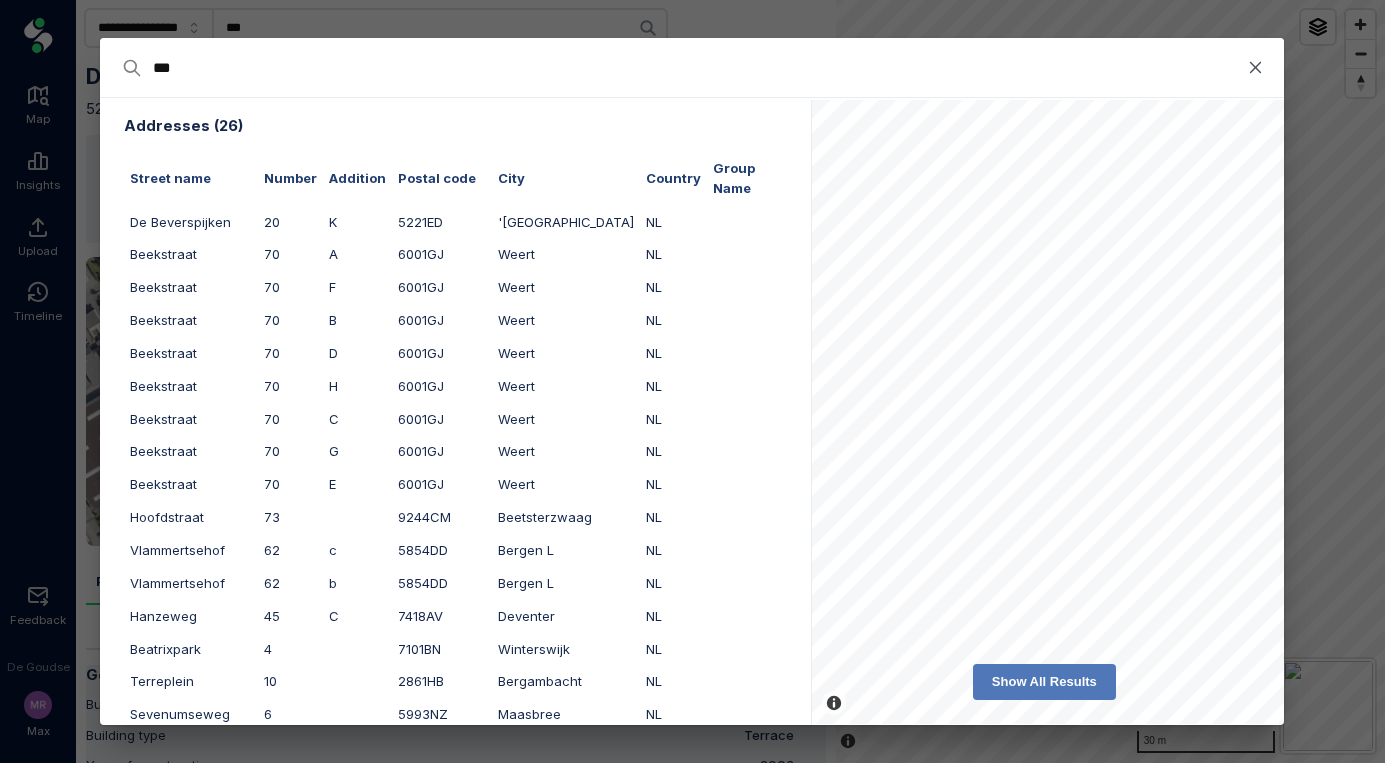 type on "****" 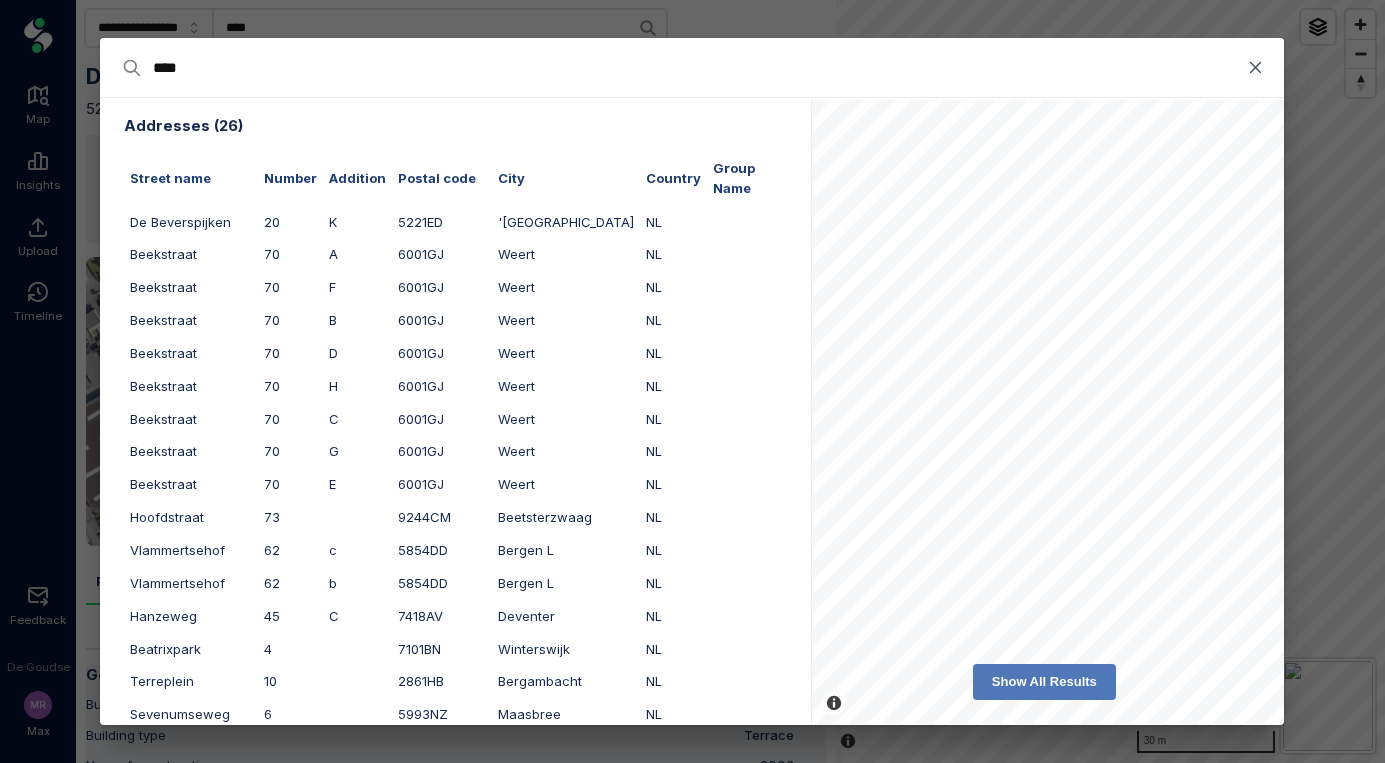 type on "*****" 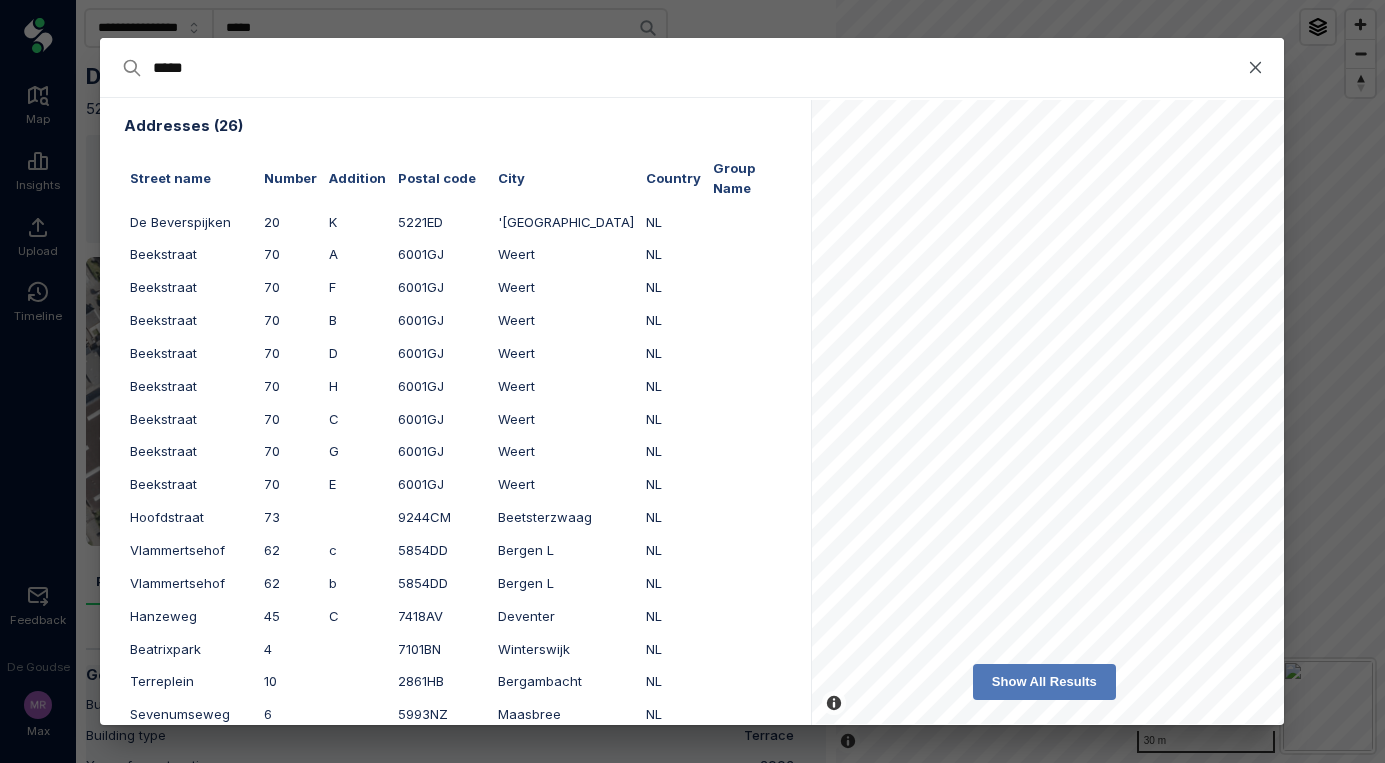 type on "******" 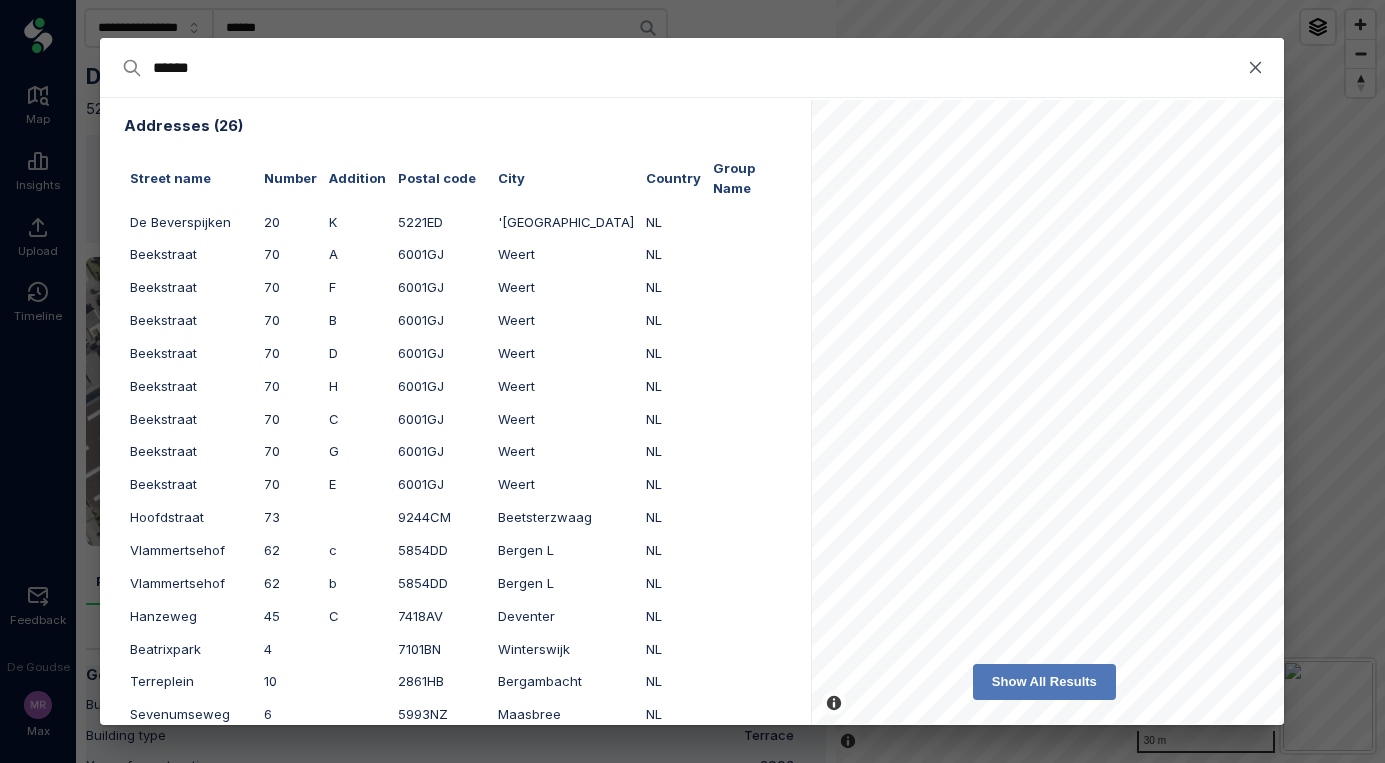 type on "*******" 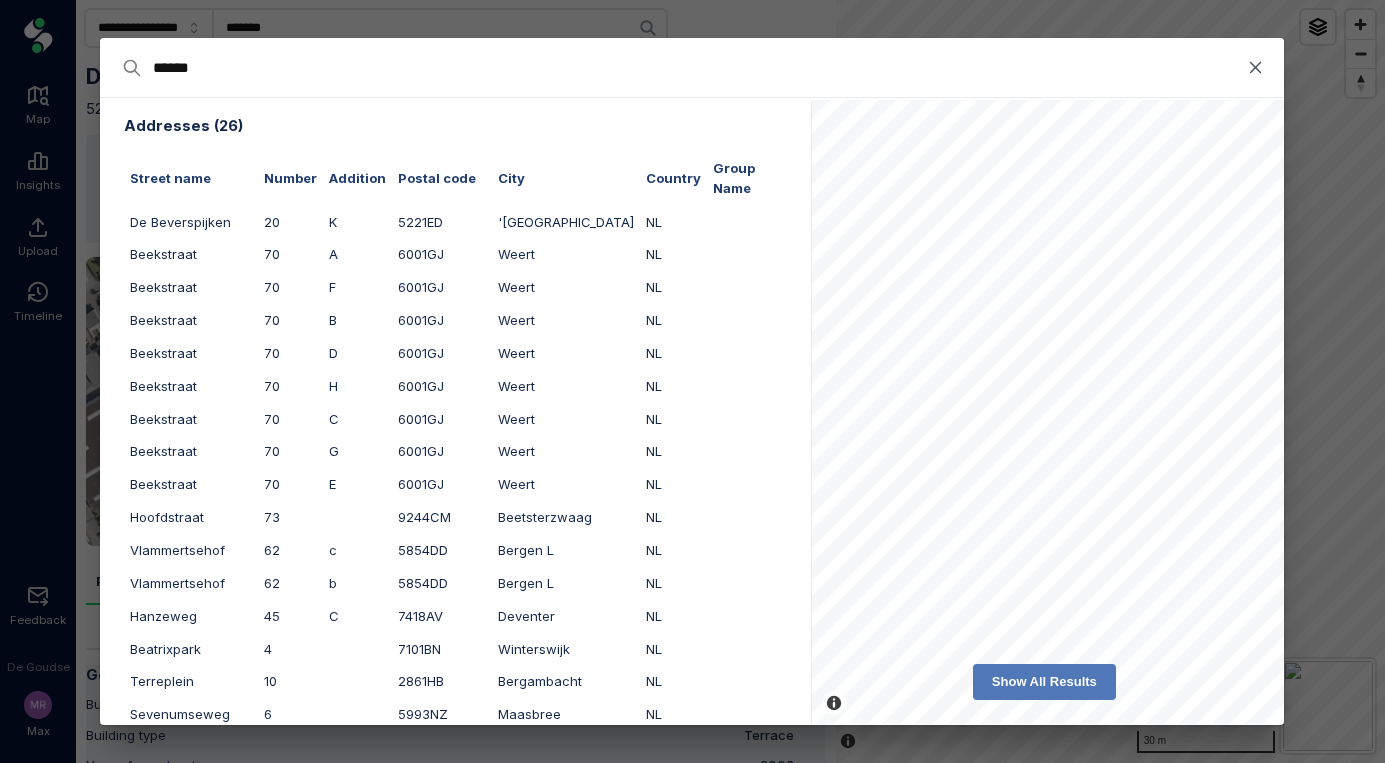 type on "*******" 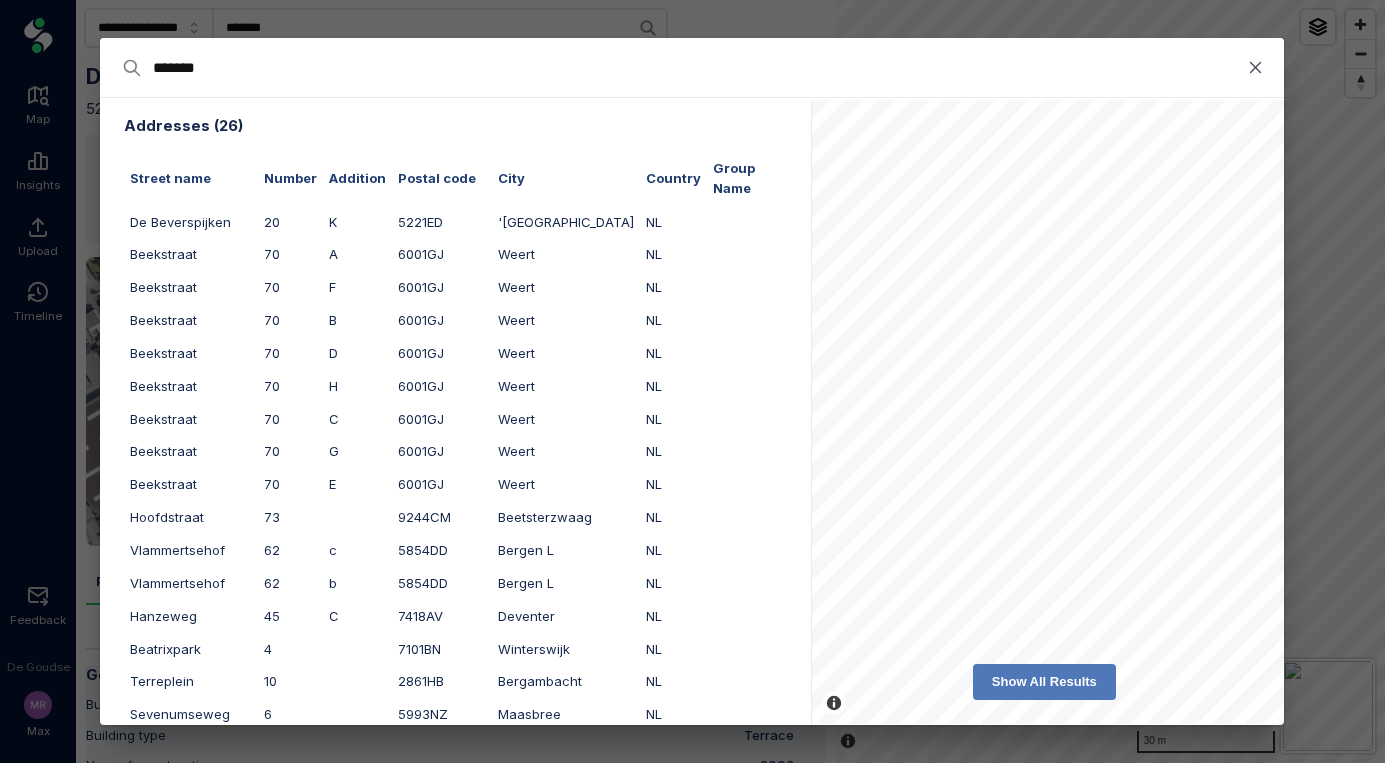 type on "********" 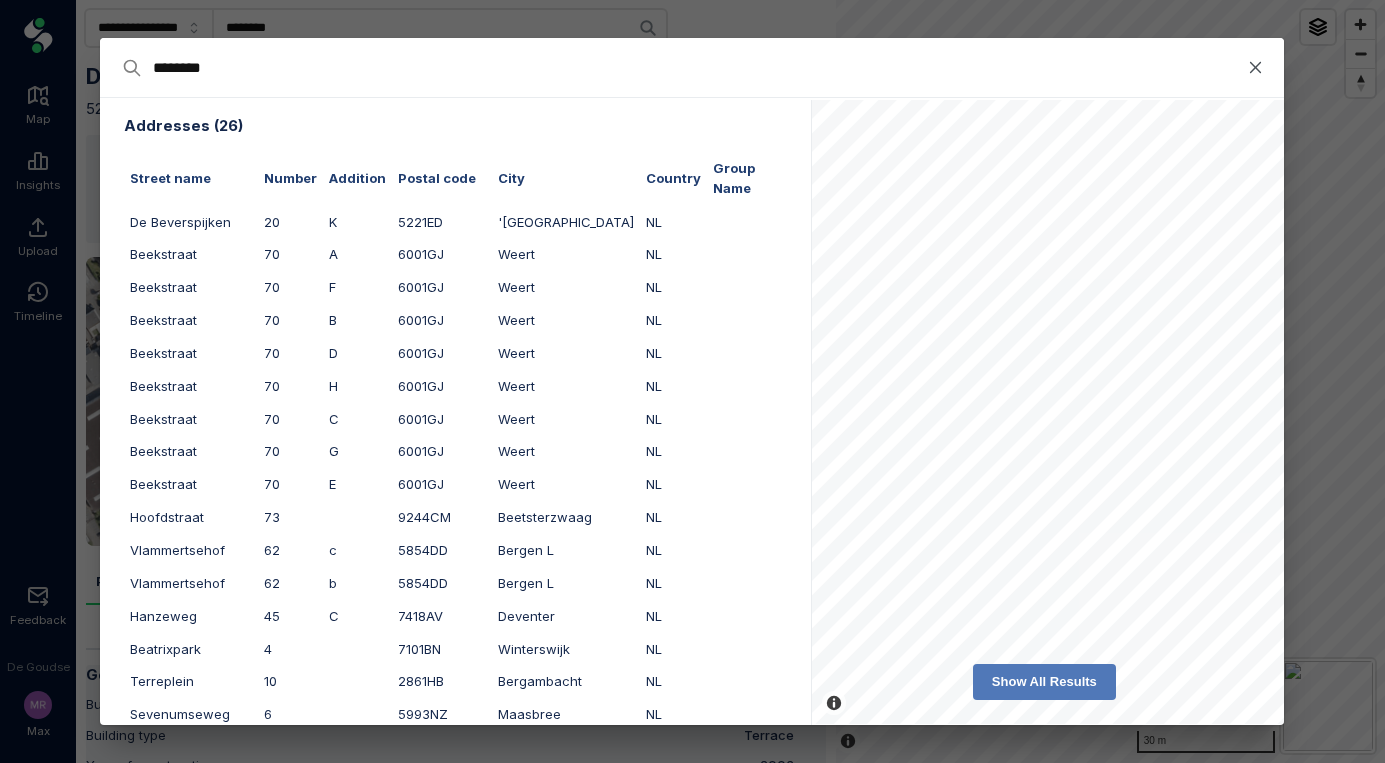 type on "*********" 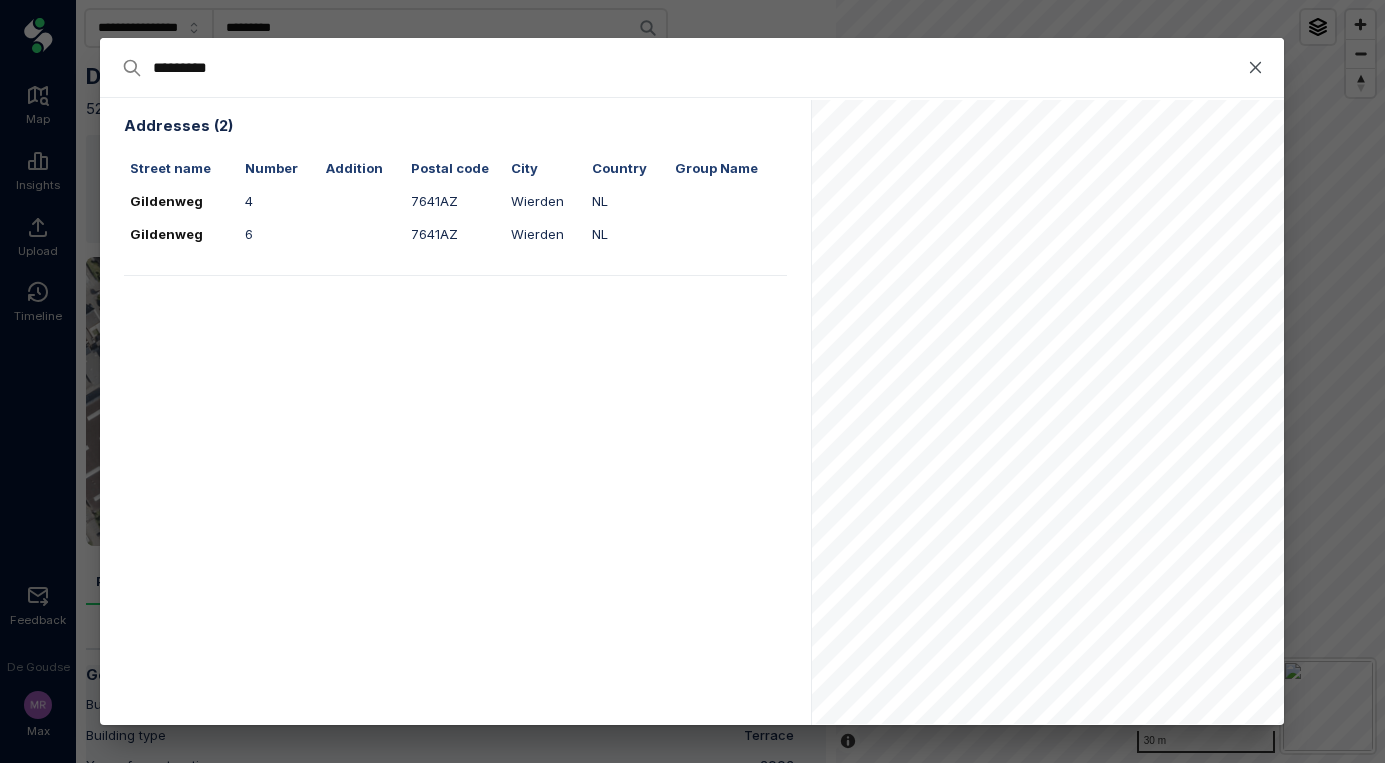 type on "*********" 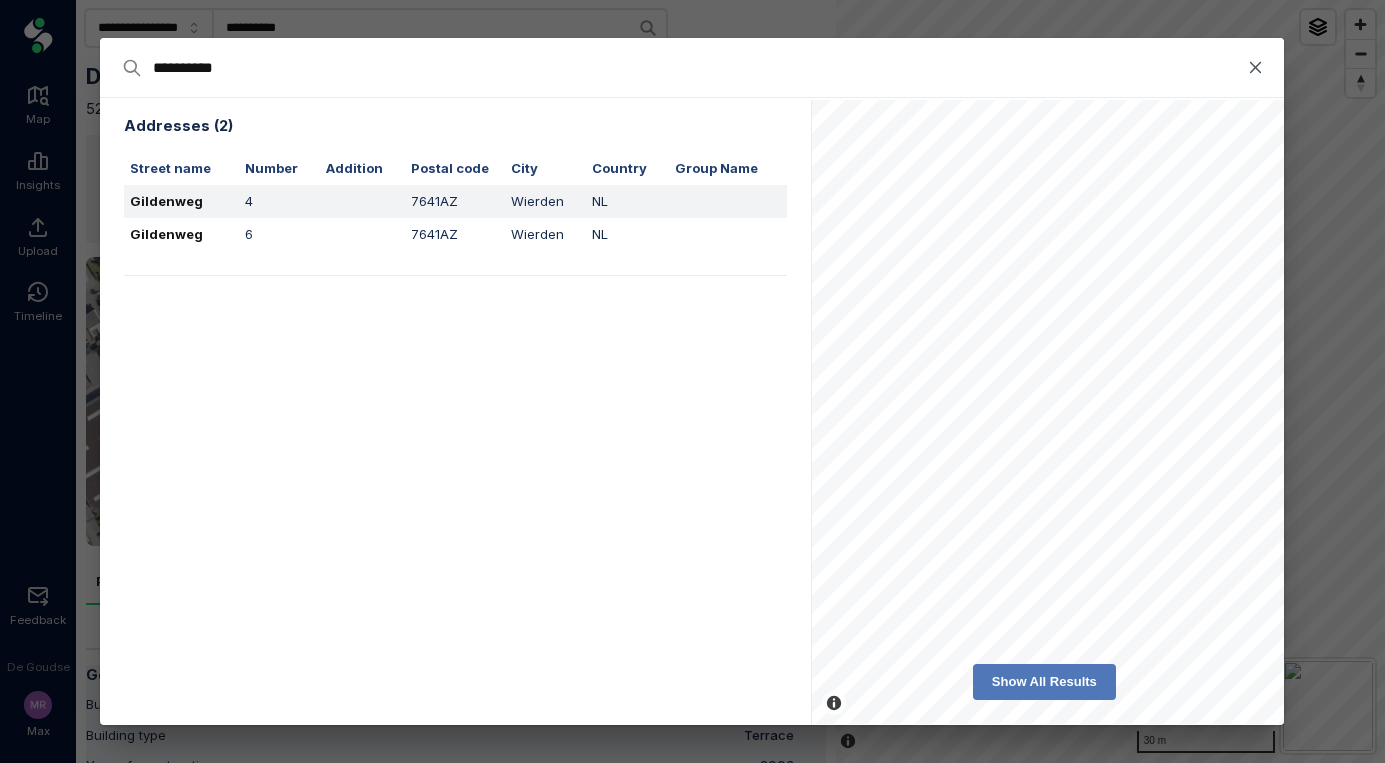 type on "*********" 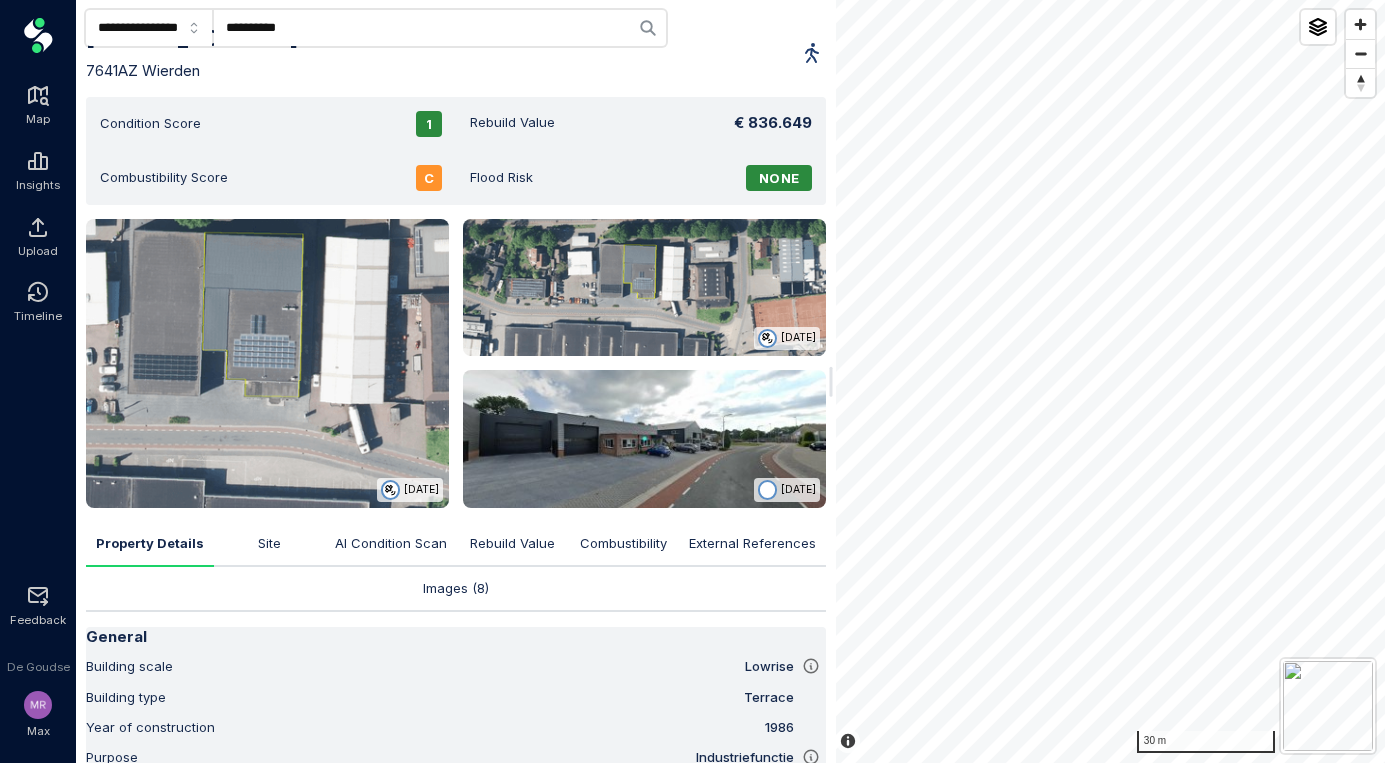 scroll, scrollTop: 40, scrollLeft: 0, axis: vertical 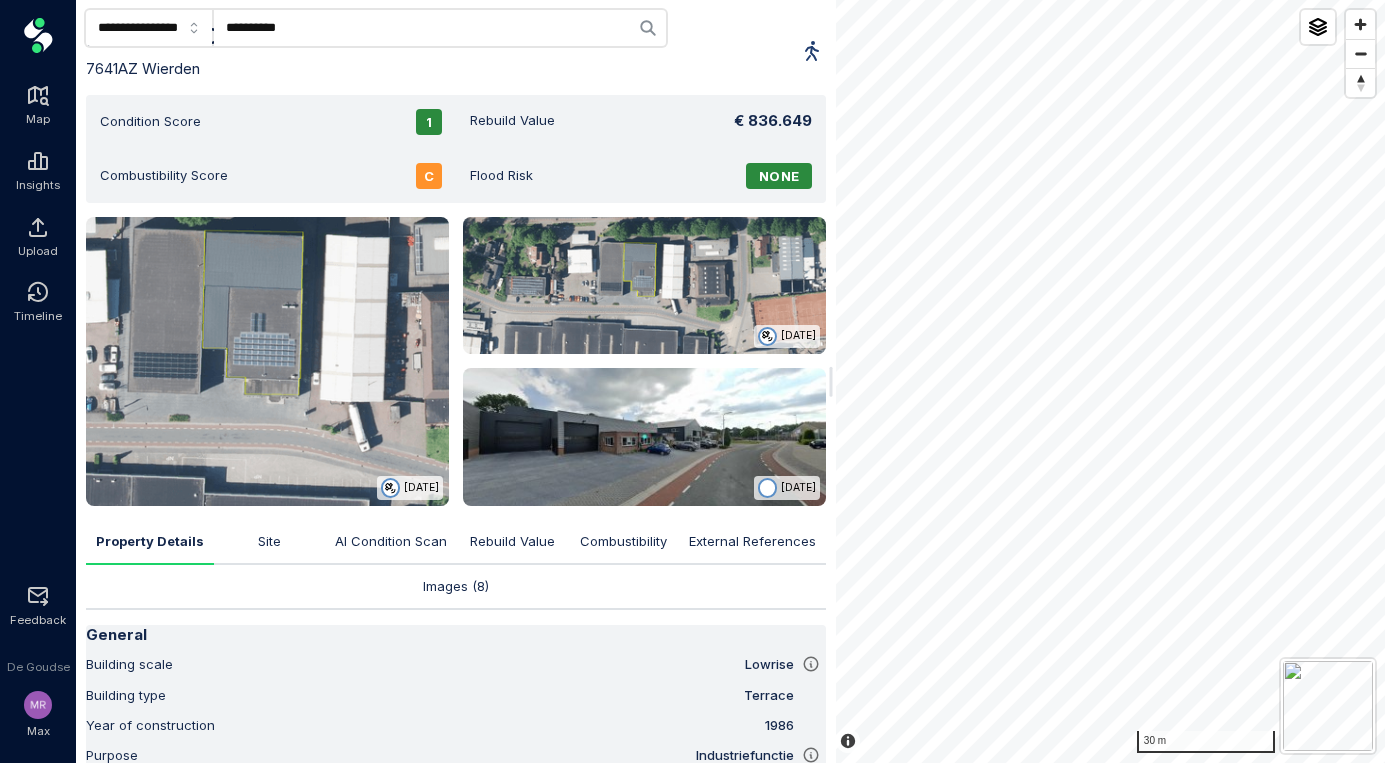 click at bounding box center [267, 361] 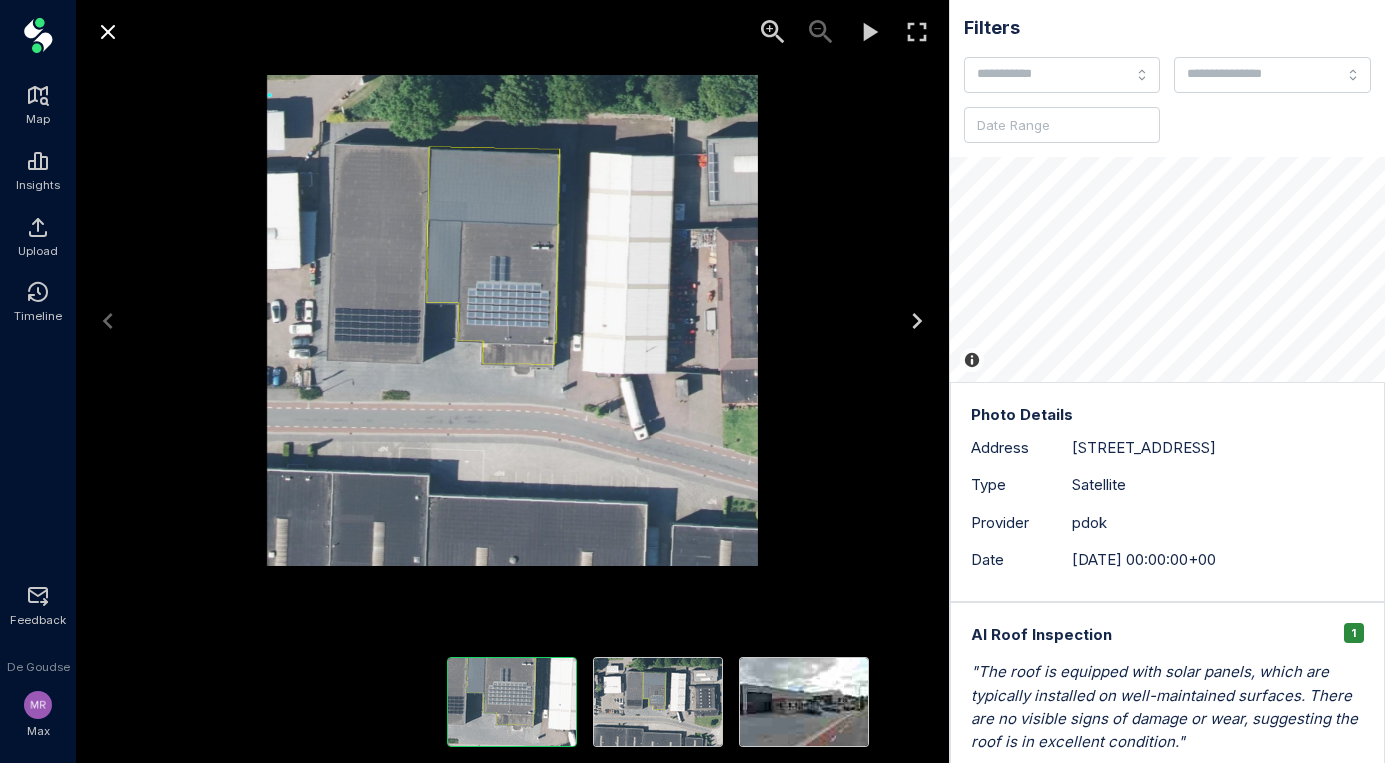 click 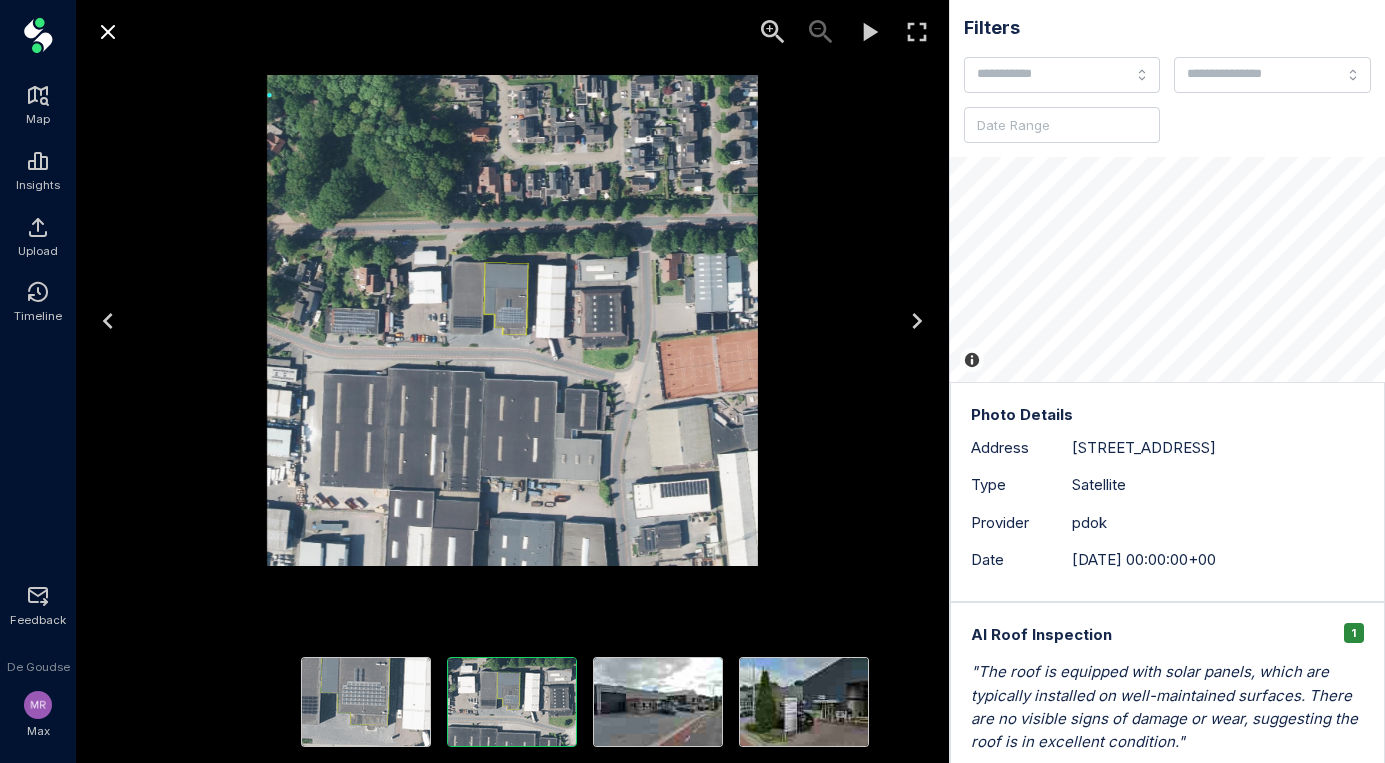 click 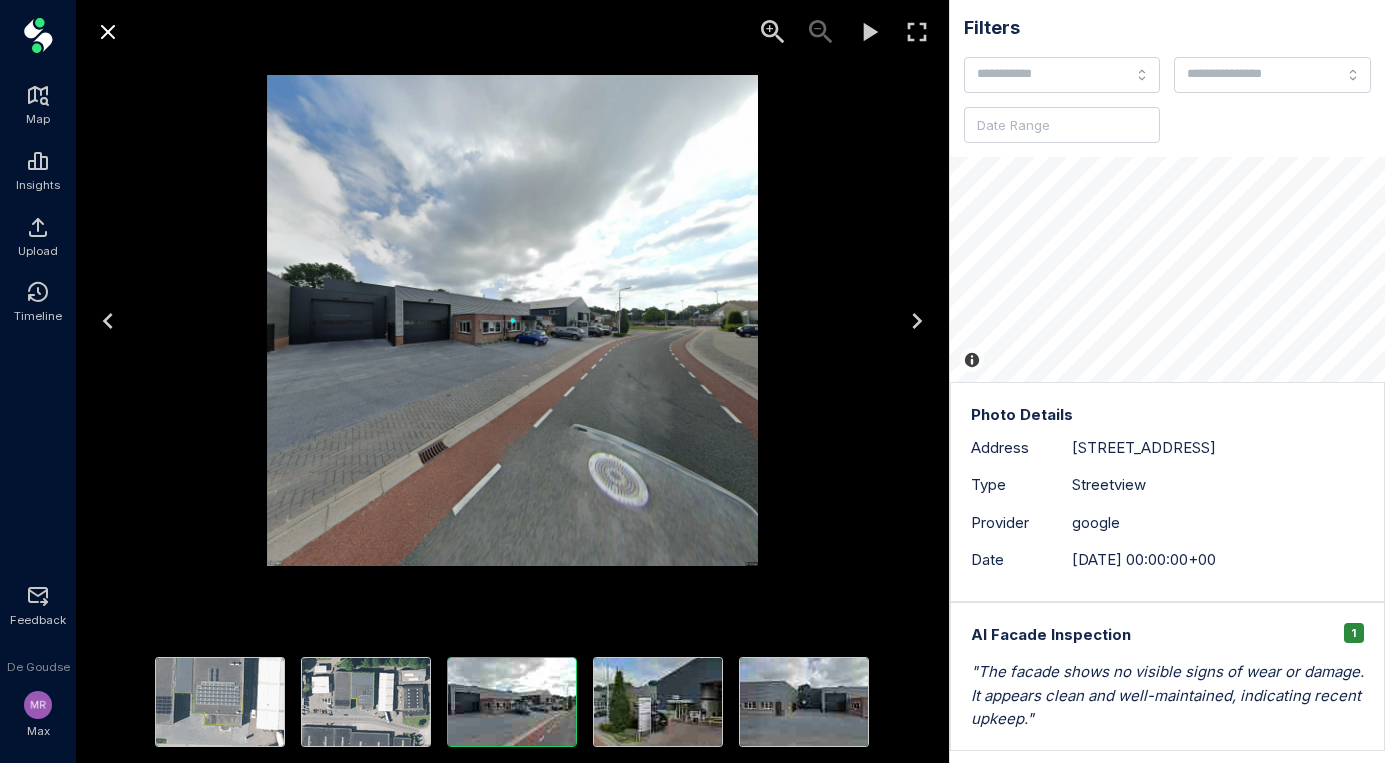 click at bounding box center (917, 321) 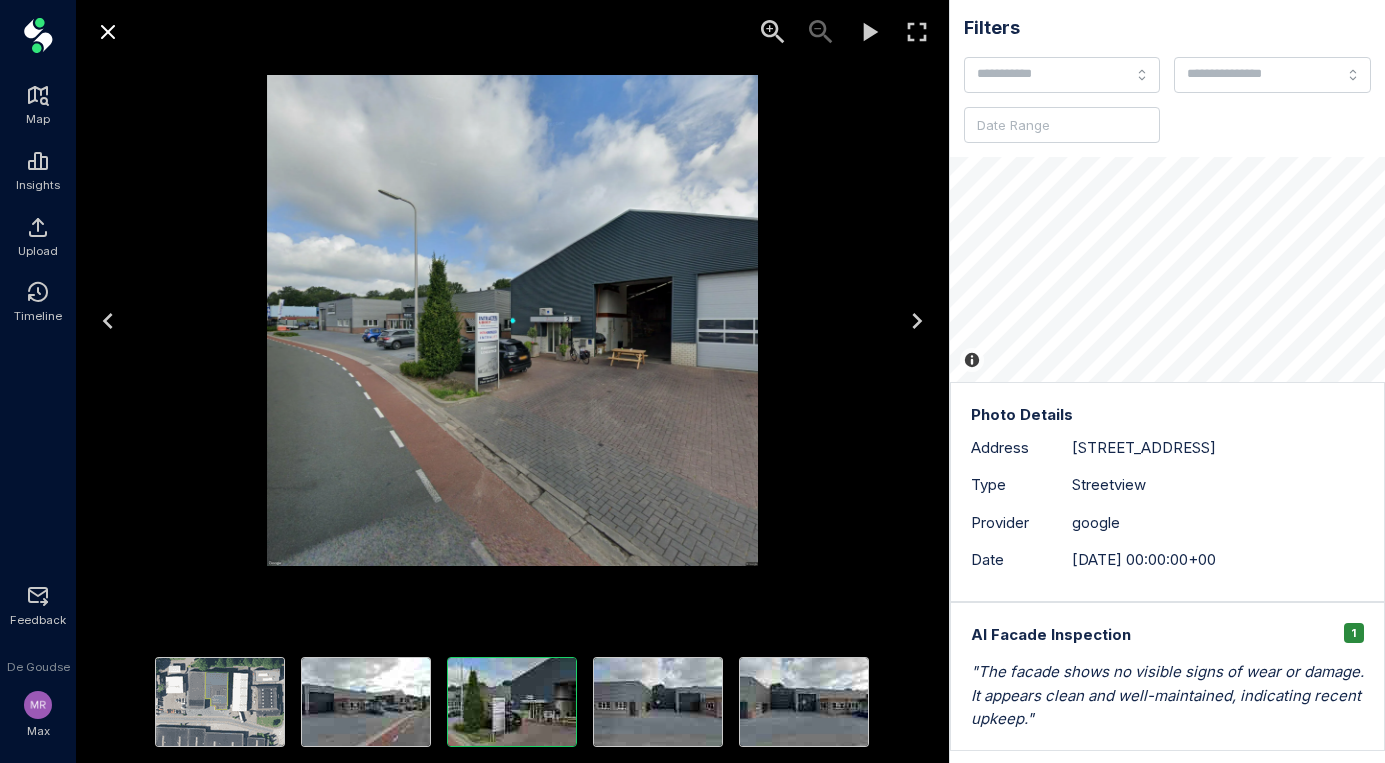 click 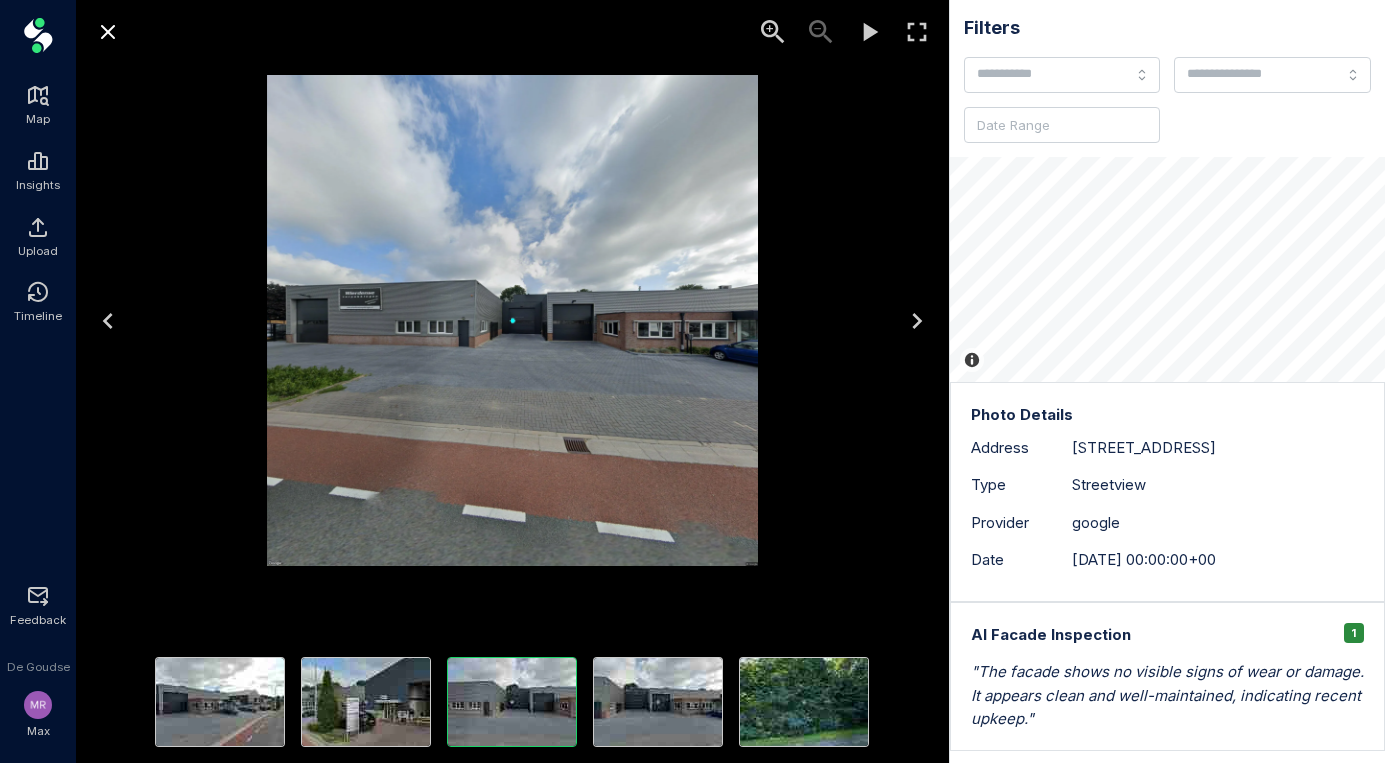 click 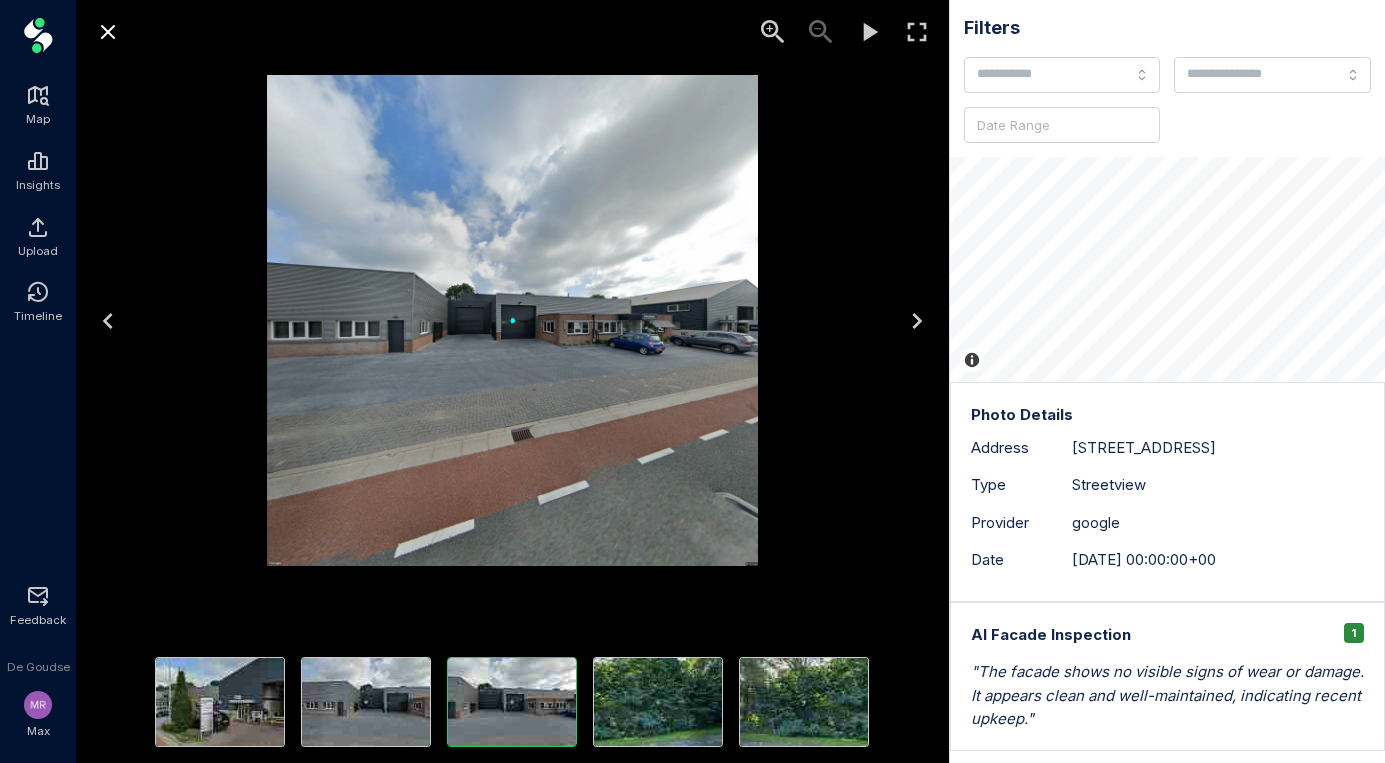 click 